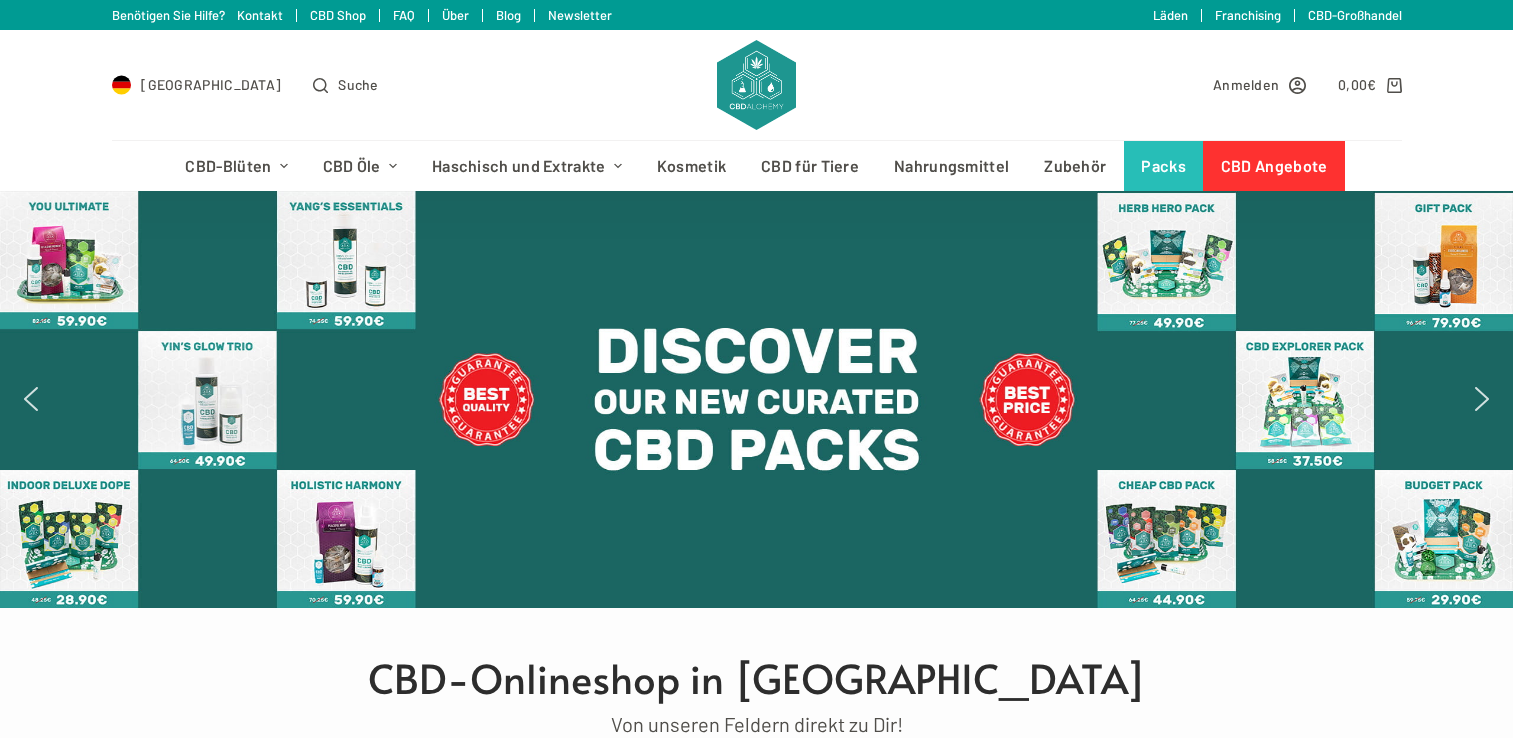 scroll, scrollTop: 0, scrollLeft: 0, axis: both 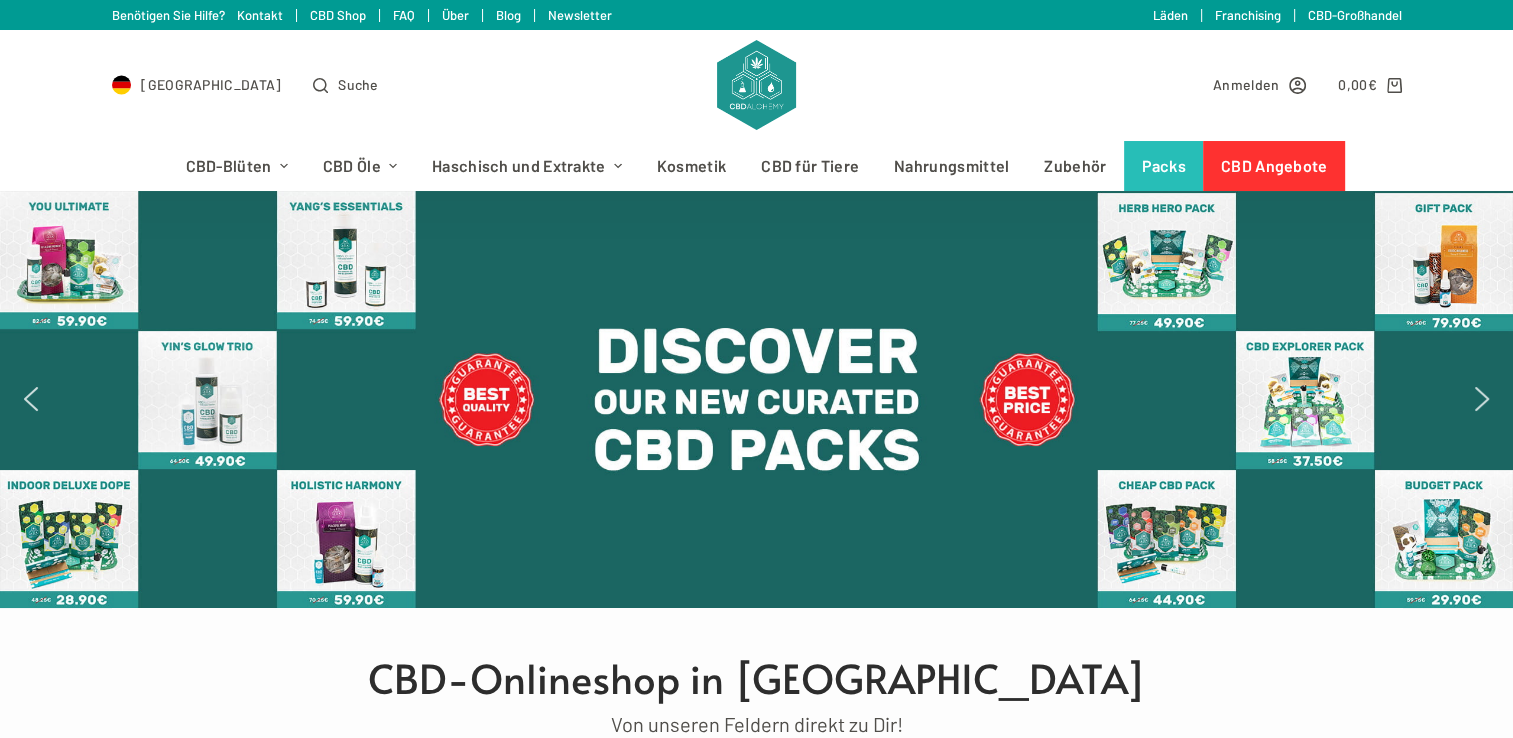 click on "Benötigen Sie Hilfe?    Kontakt" at bounding box center (197, 15) 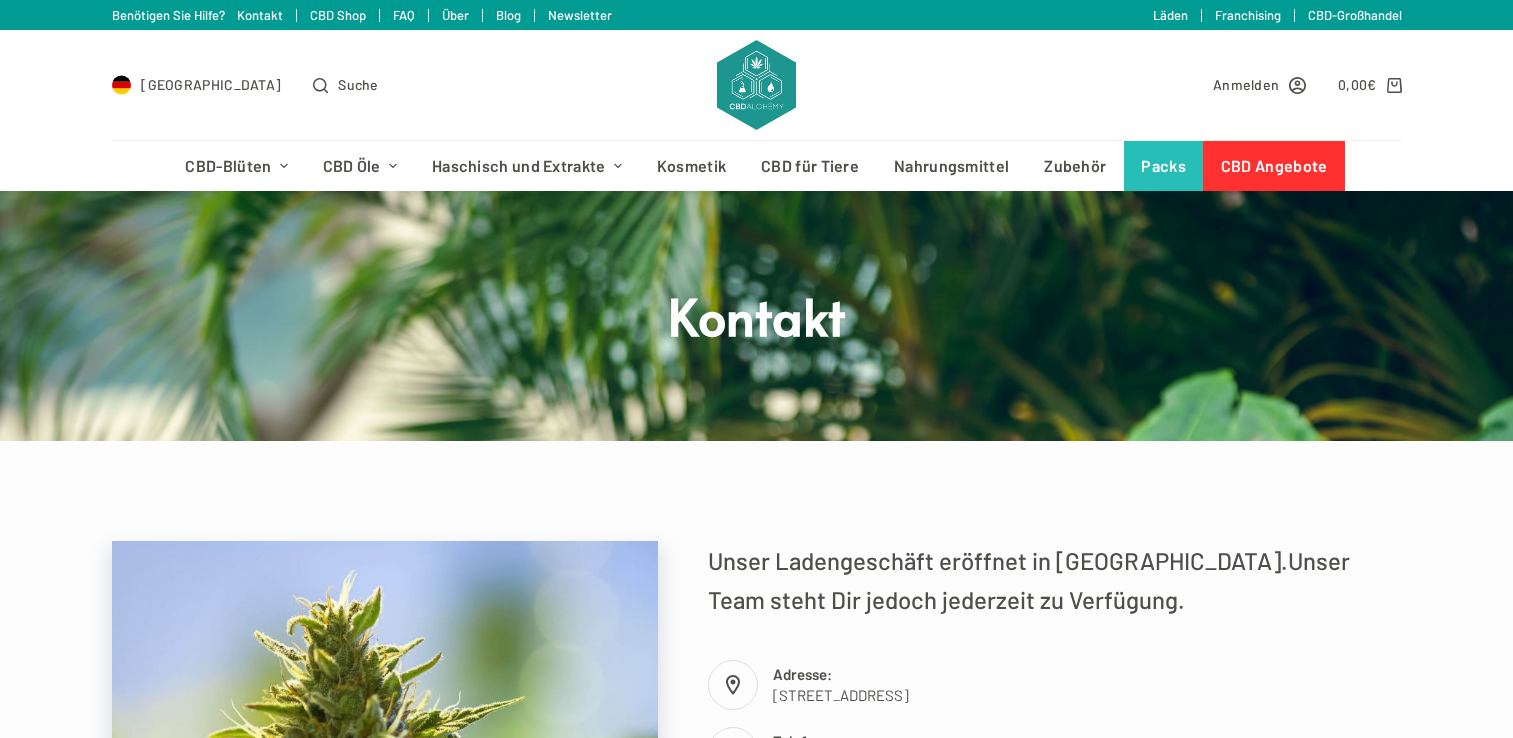 scroll, scrollTop: 0, scrollLeft: 0, axis: both 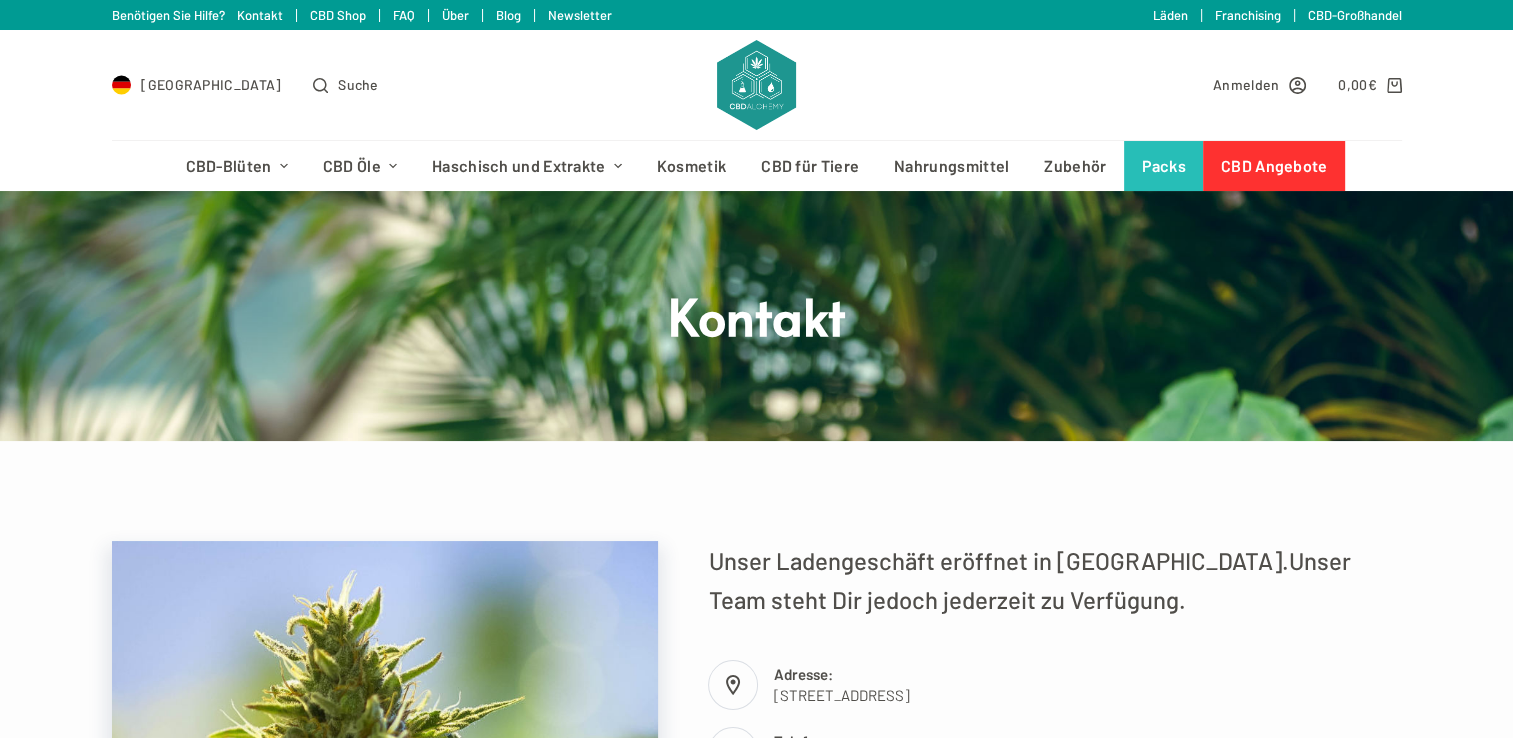click on "CBD Shop" at bounding box center [338, 15] 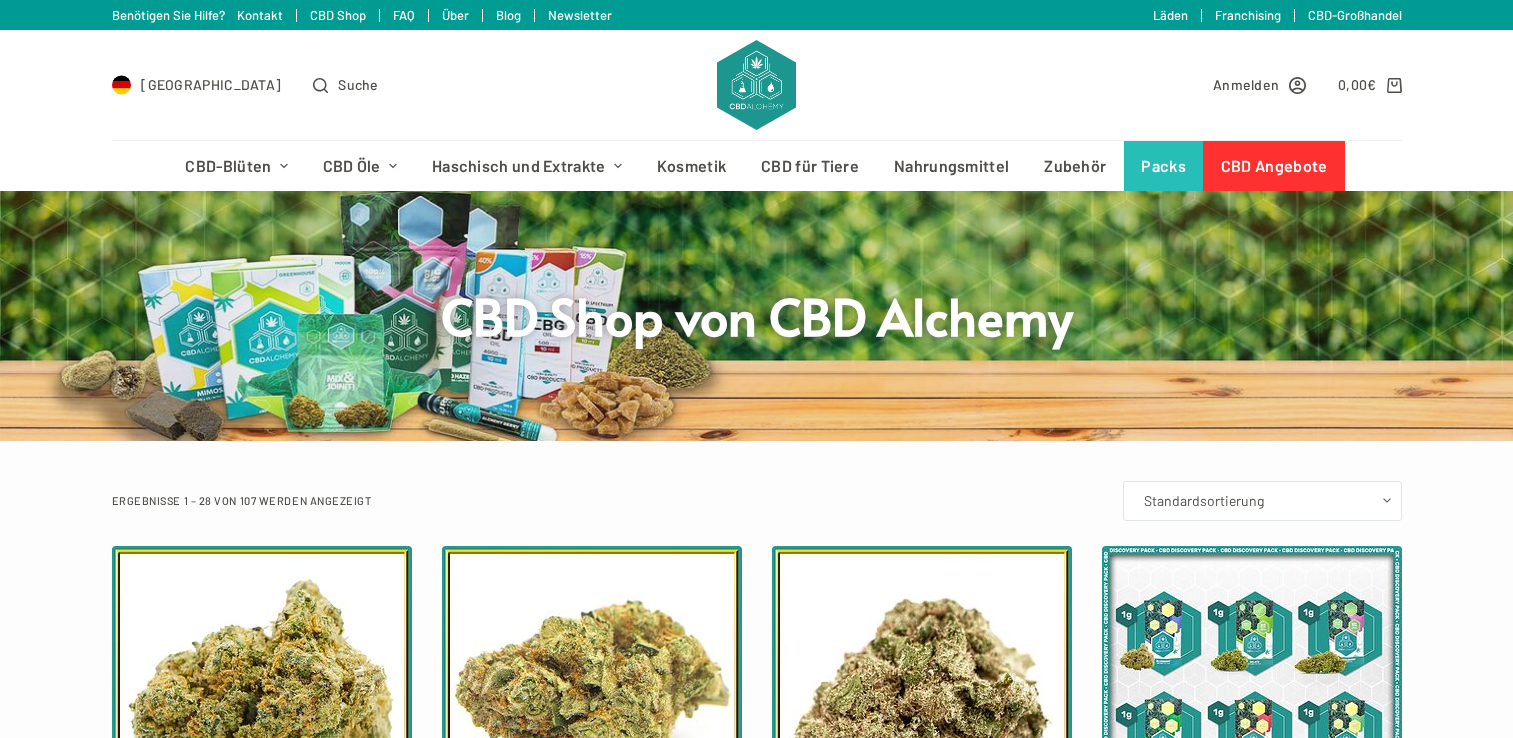 scroll, scrollTop: 0, scrollLeft: 0, axis: both 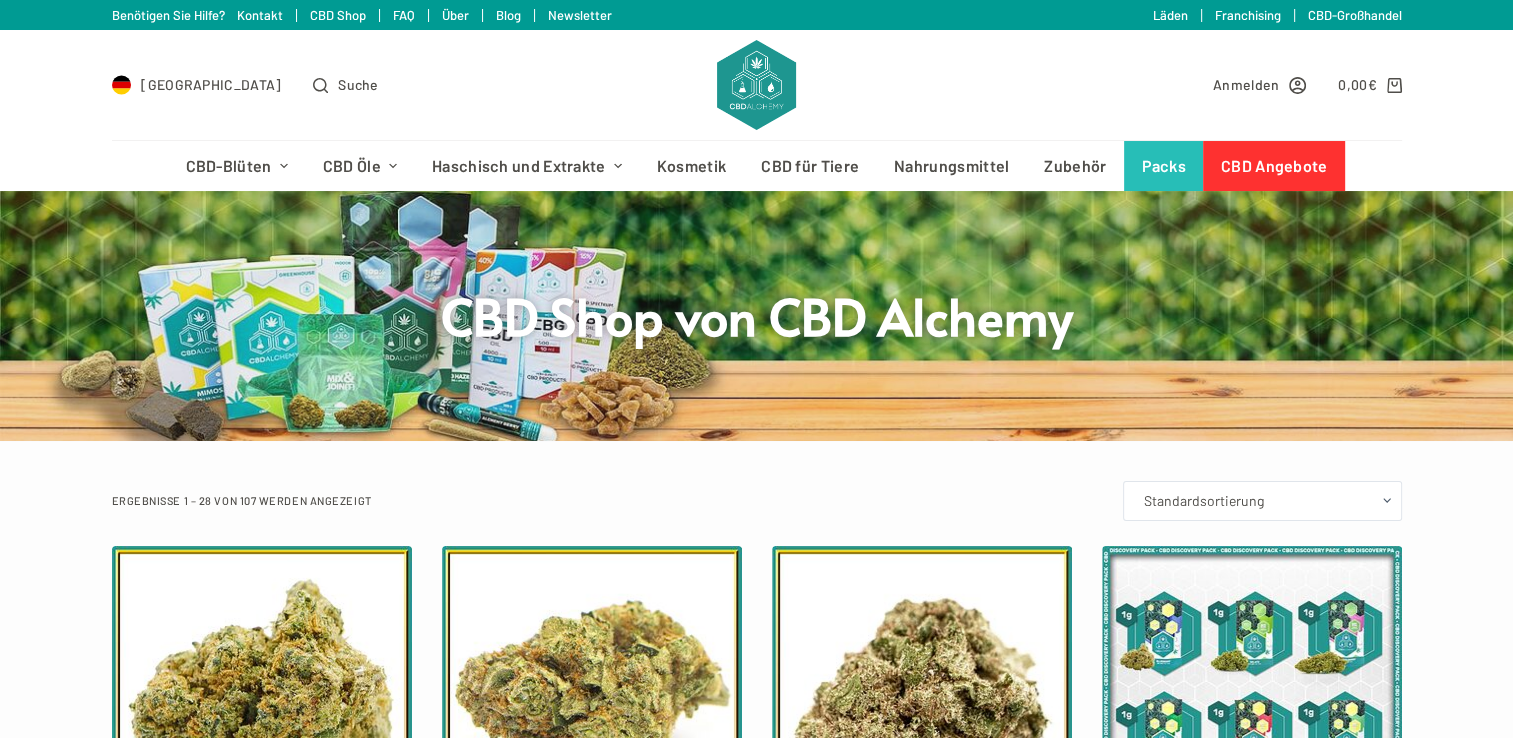 click on "Benötigen Sie Hilfe?    Kontakt
CBD Shop
FAQ
Über
Blog
Newsletter" at bounding box center [504, 15] 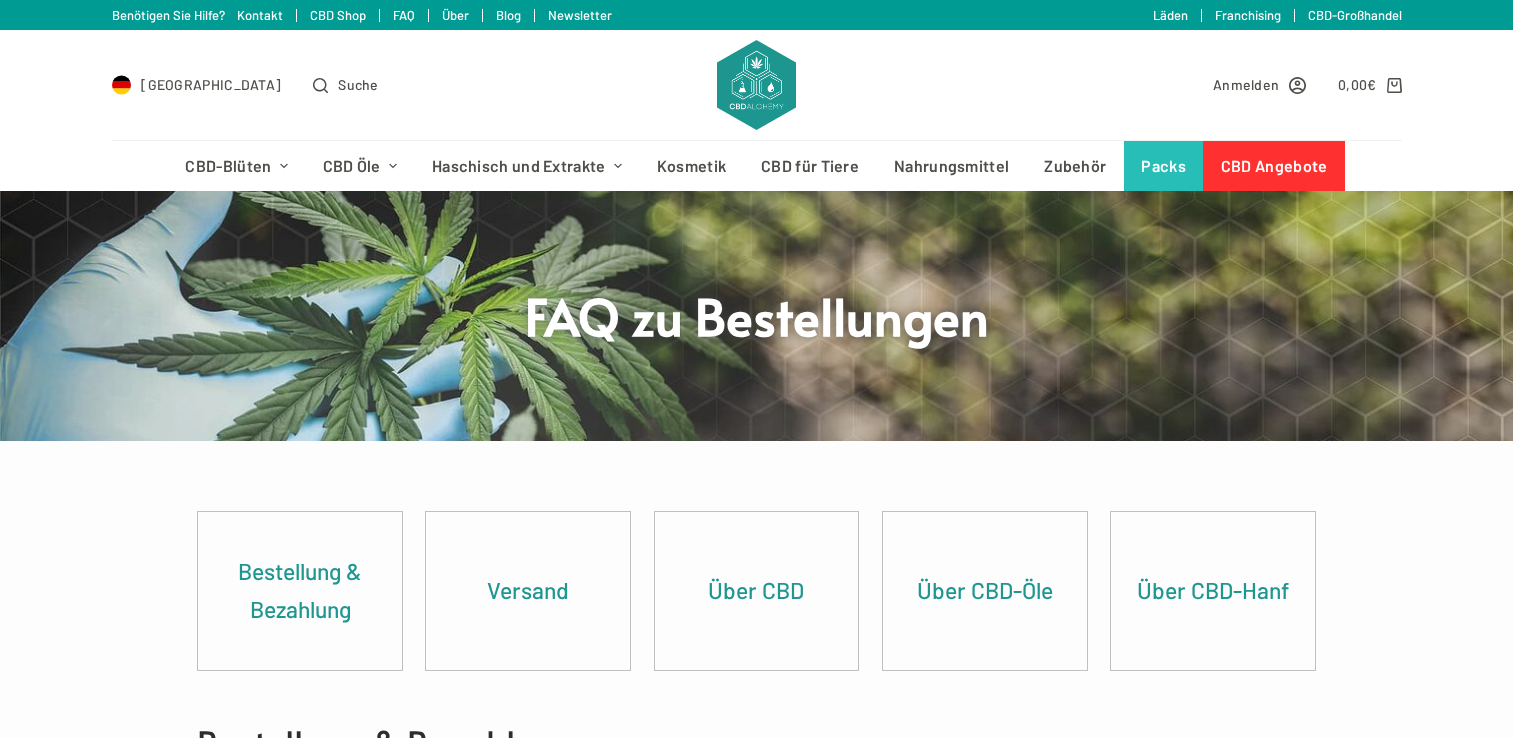 scroll, scrollTop: 0, scrollLeft: 0, axis: both 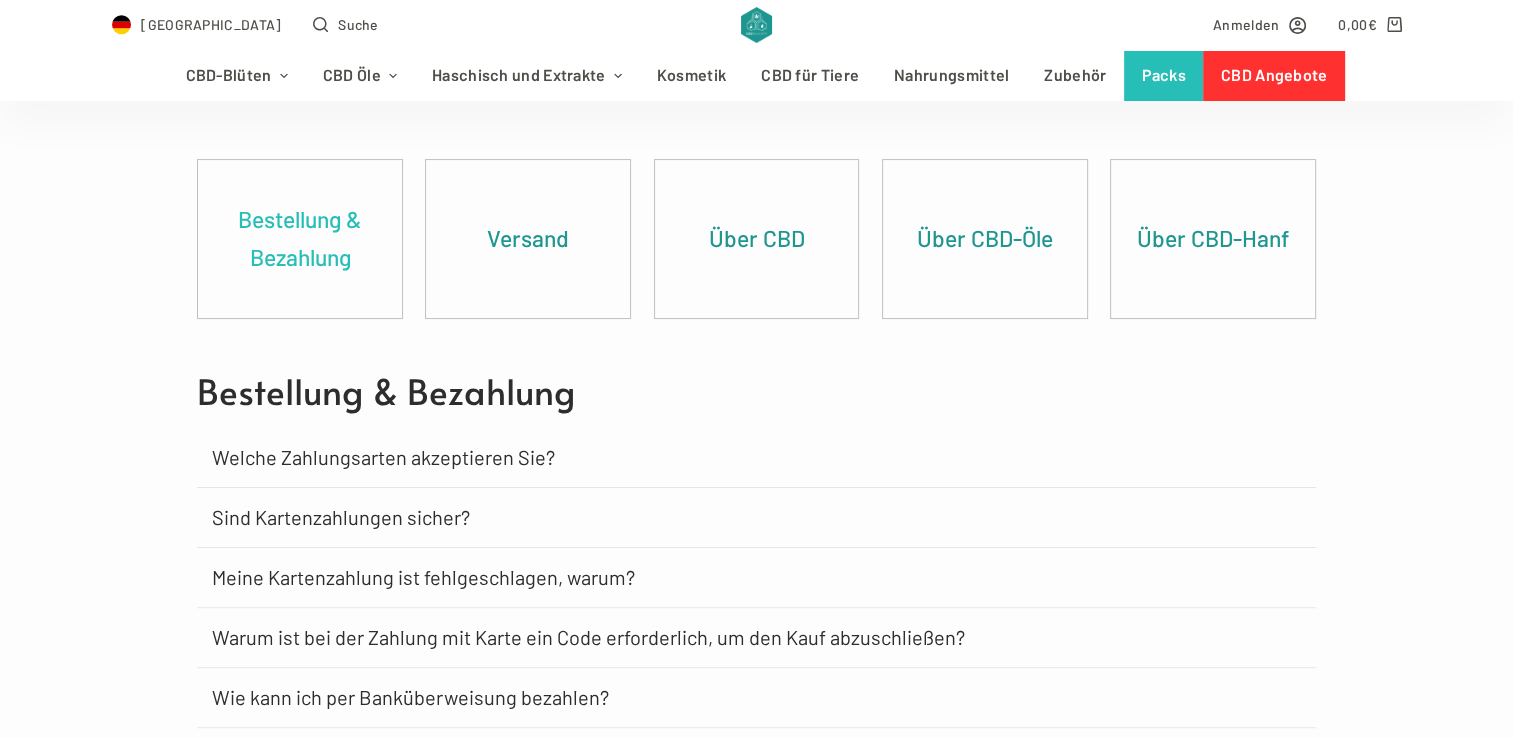 click on "Bestellung & Bezahlung" at bounding box center [300, 239] 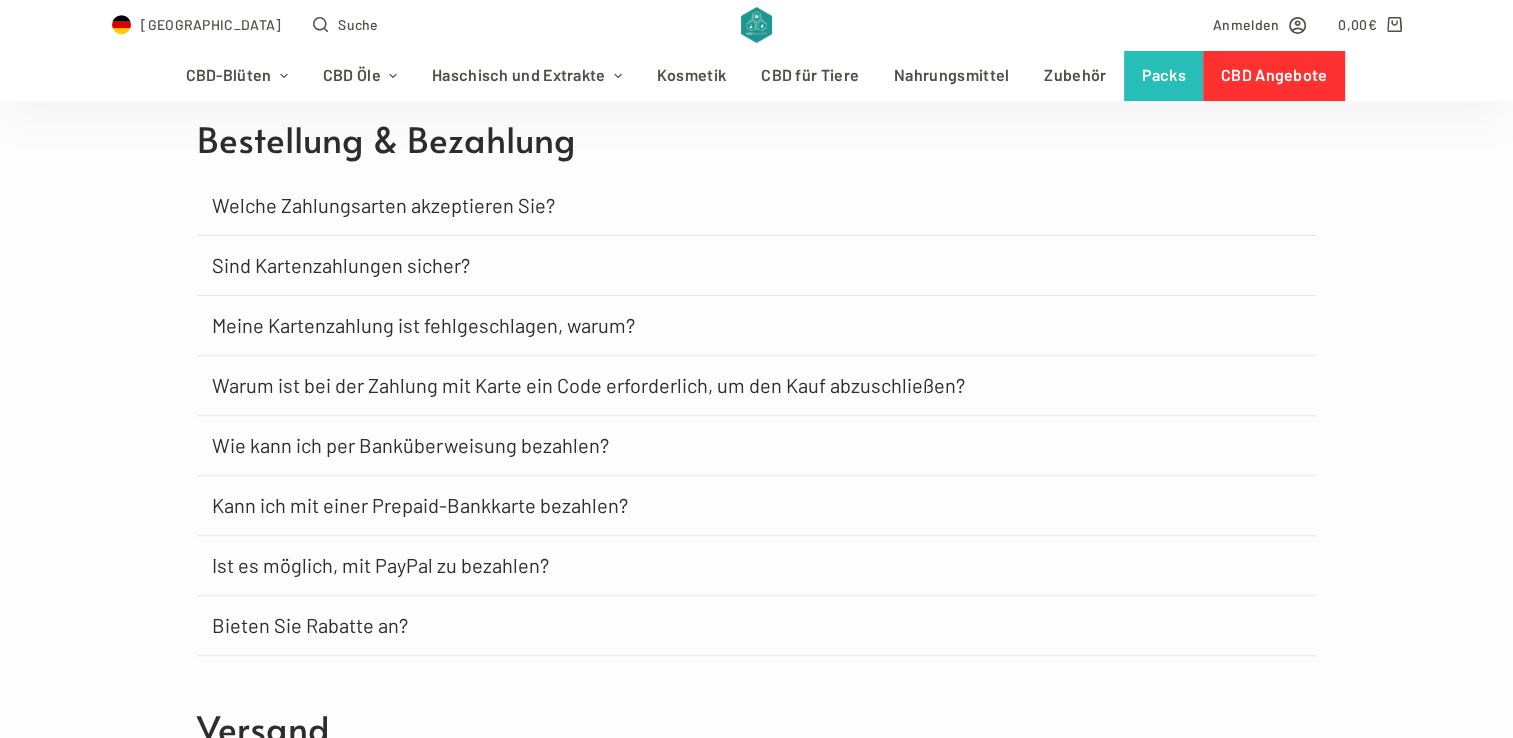 scroll, scrollTop: 652, scrollLeft: 0, axis: vertical 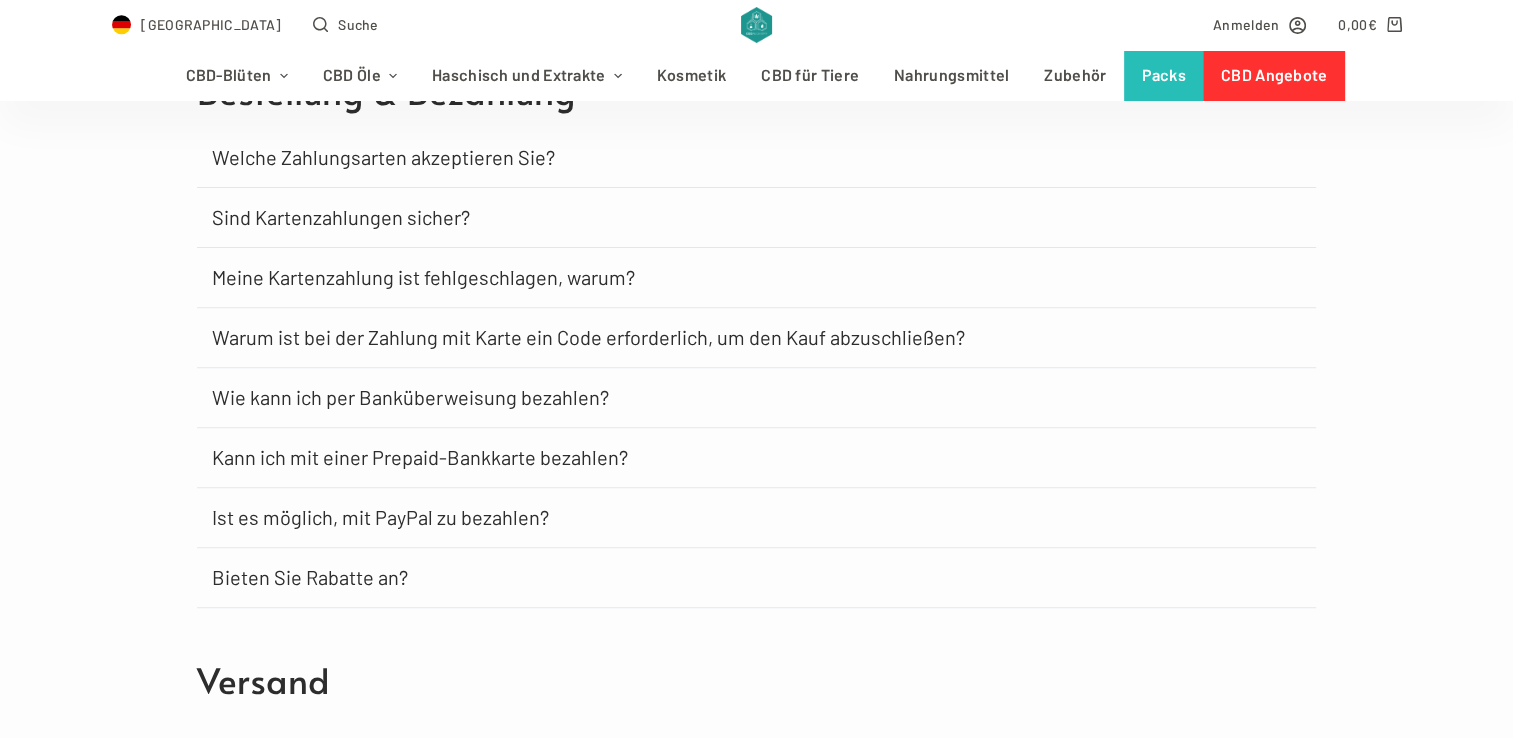 click on "Wie kann ich per Banküberweisung bezahlen?" at bounding box center (756, 398) 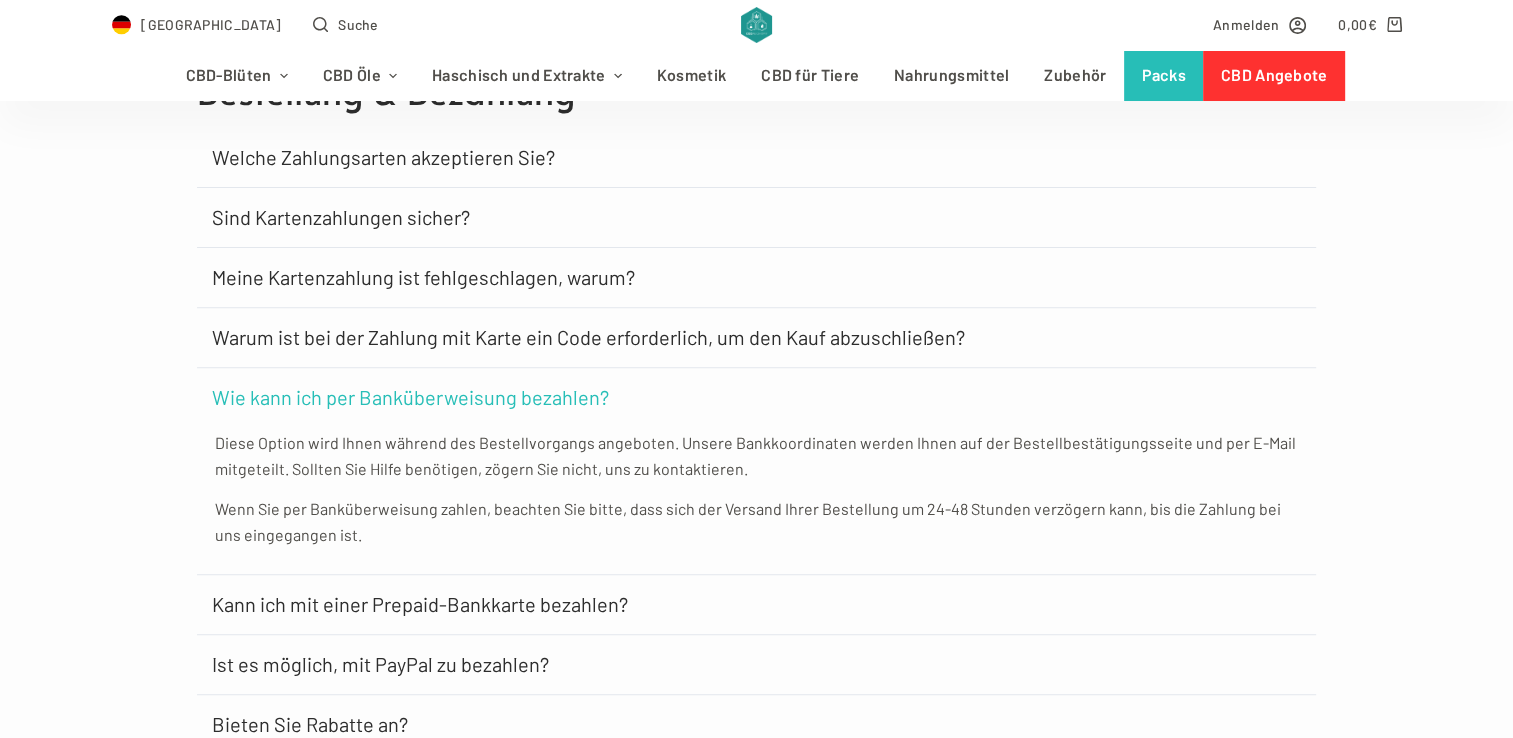 click on "Wie kann ich per Banküberweisung bezahlen?" at bounding box center [756, 397] 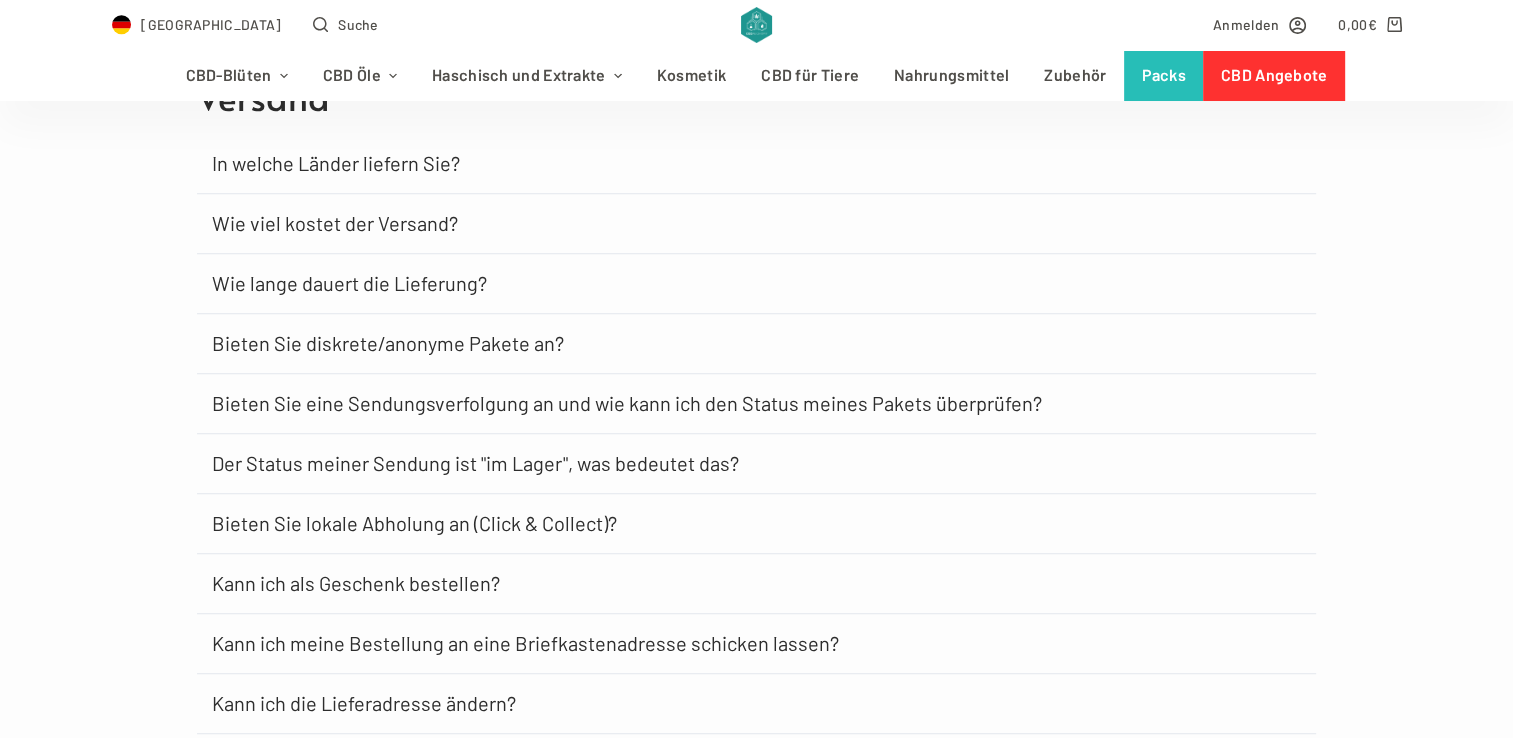 scroll, scrollTop: 1231, scrollLeft: 0, axis: vertical 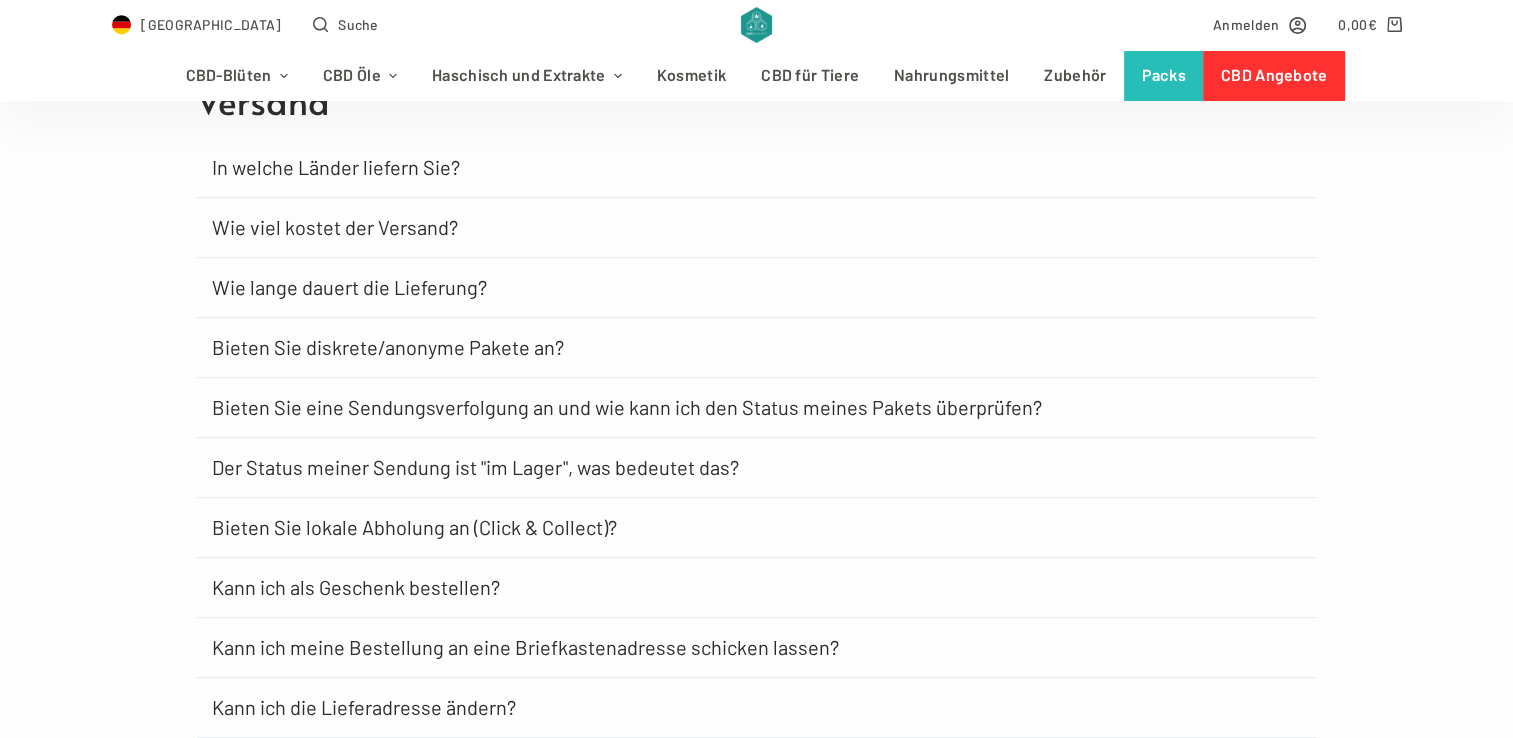 click on "Wie lange dauert die Lieferung?" at bounding box center (756, 288) 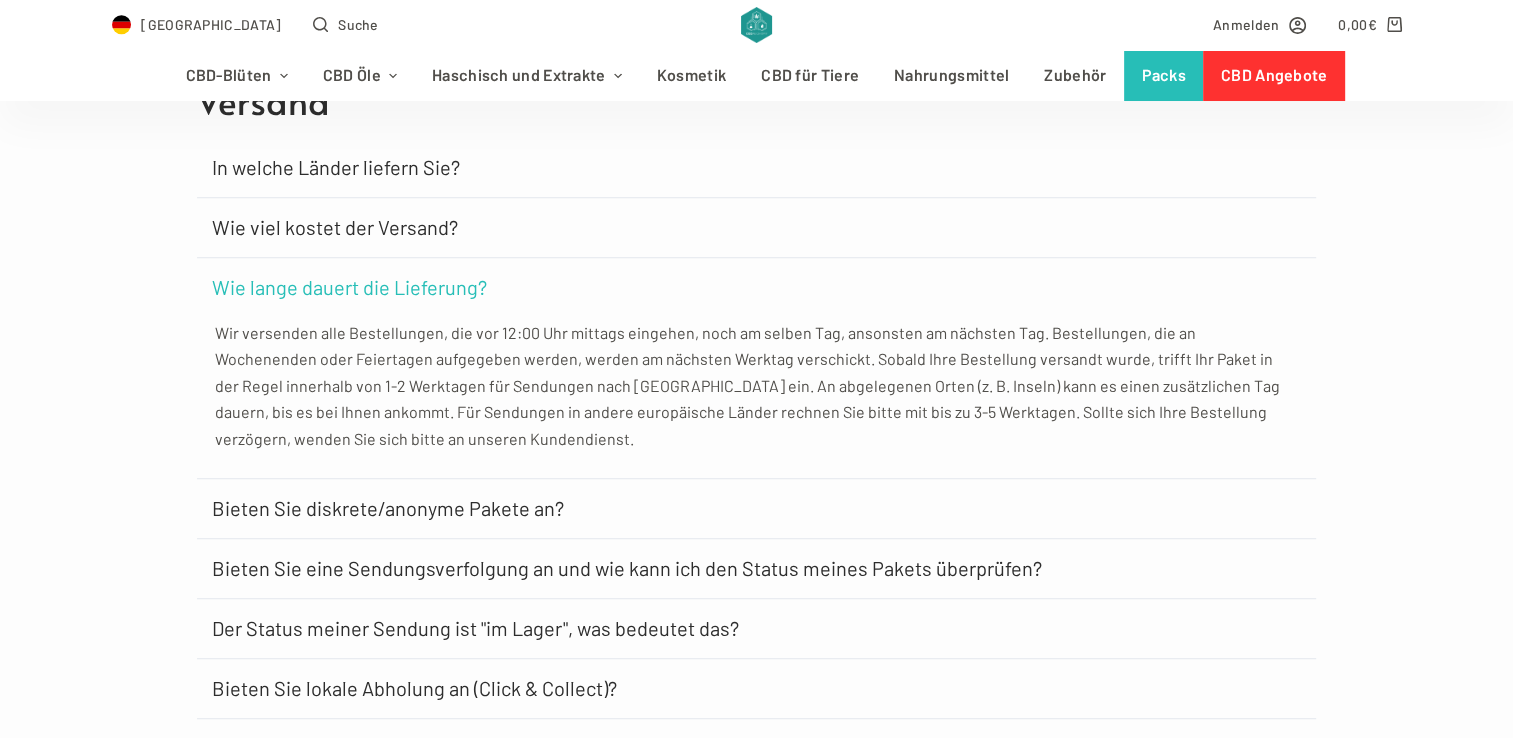 click on "Wie lange dauert die Lieferung?" at bounding box center (756, 287) 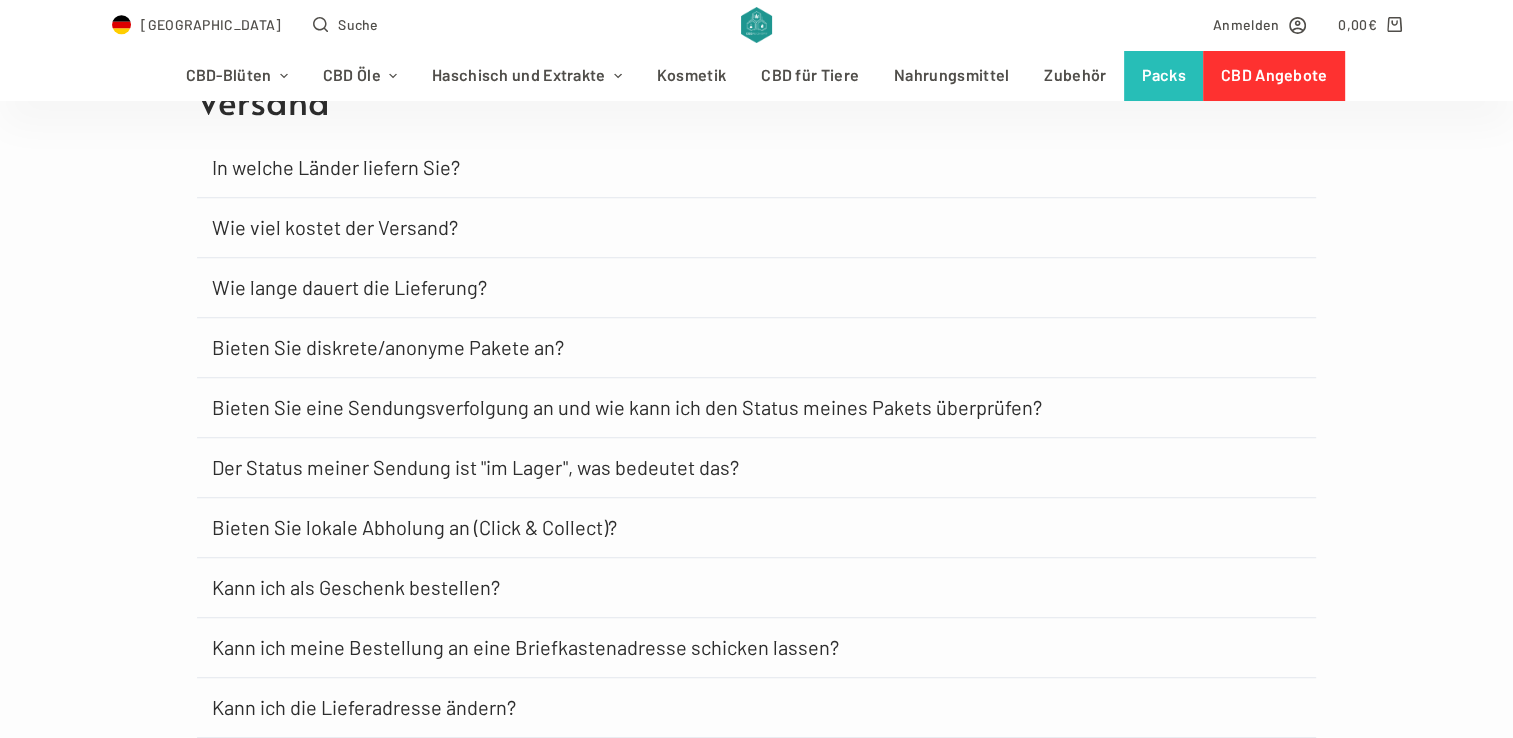 click on "Wie lange dauert die Lieferung?" at bounding box center [756, 288] 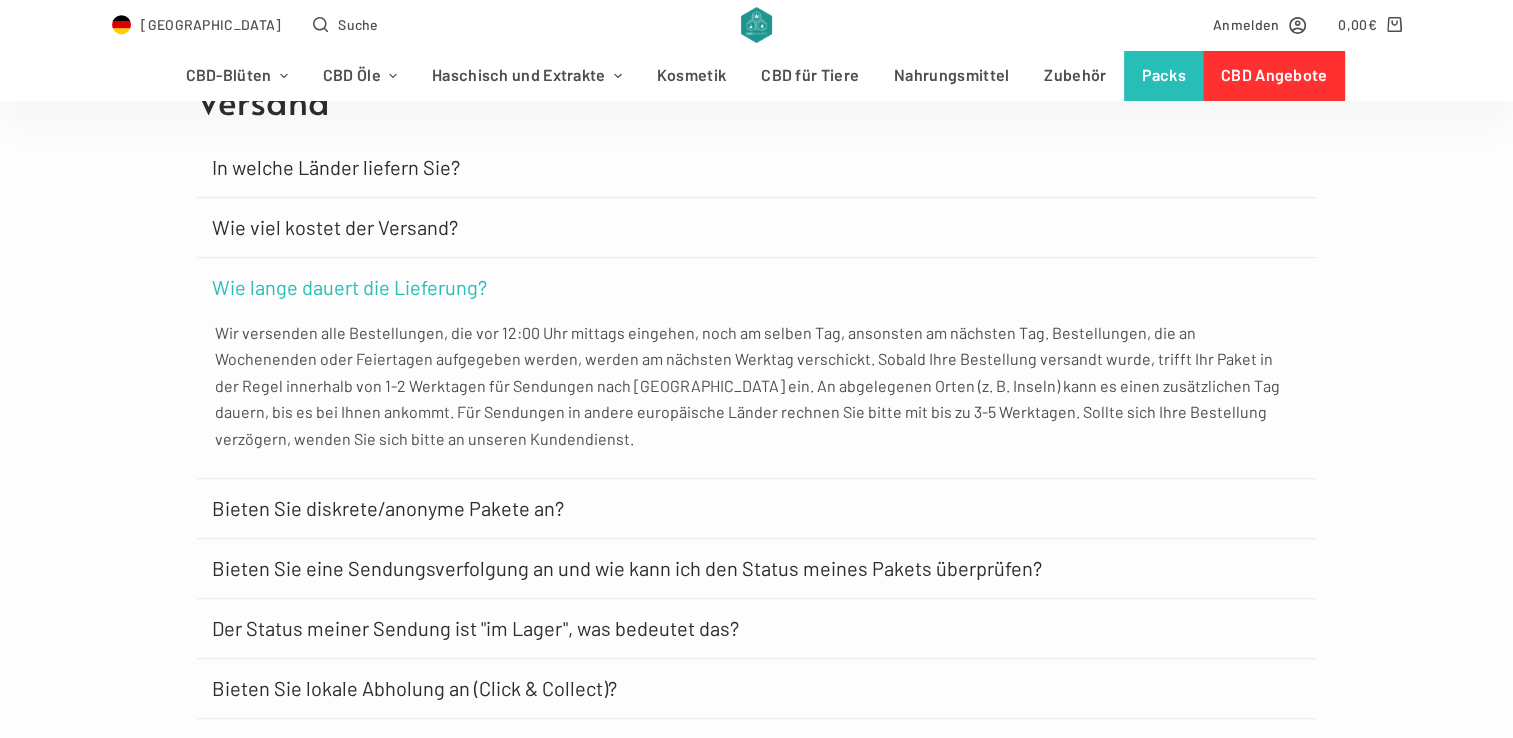 click on "Wie lange dauert die Lieferung?" at bounding box center (756, 287) 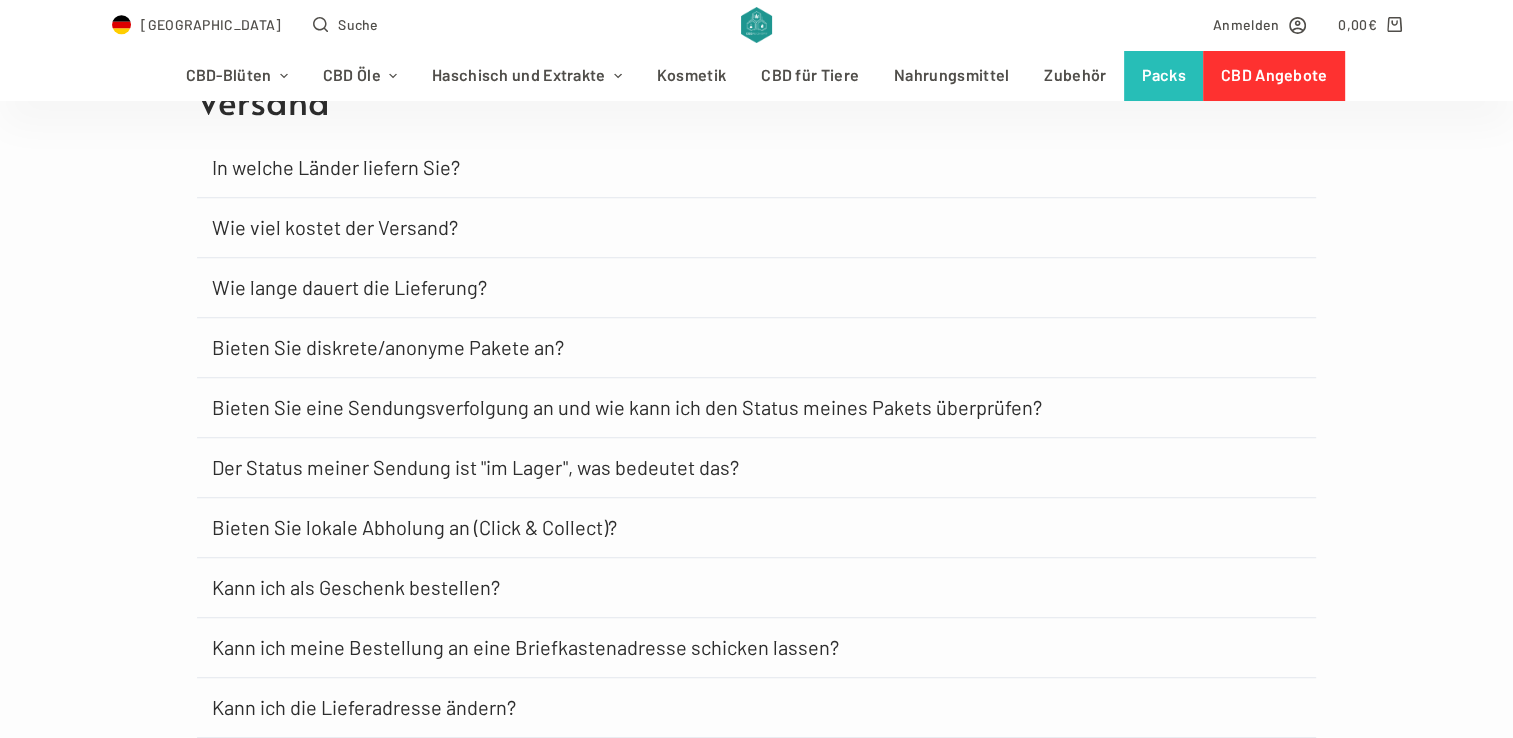 click on "Wie lange dauert die Lieferung?" at bounding box center (756, 288) 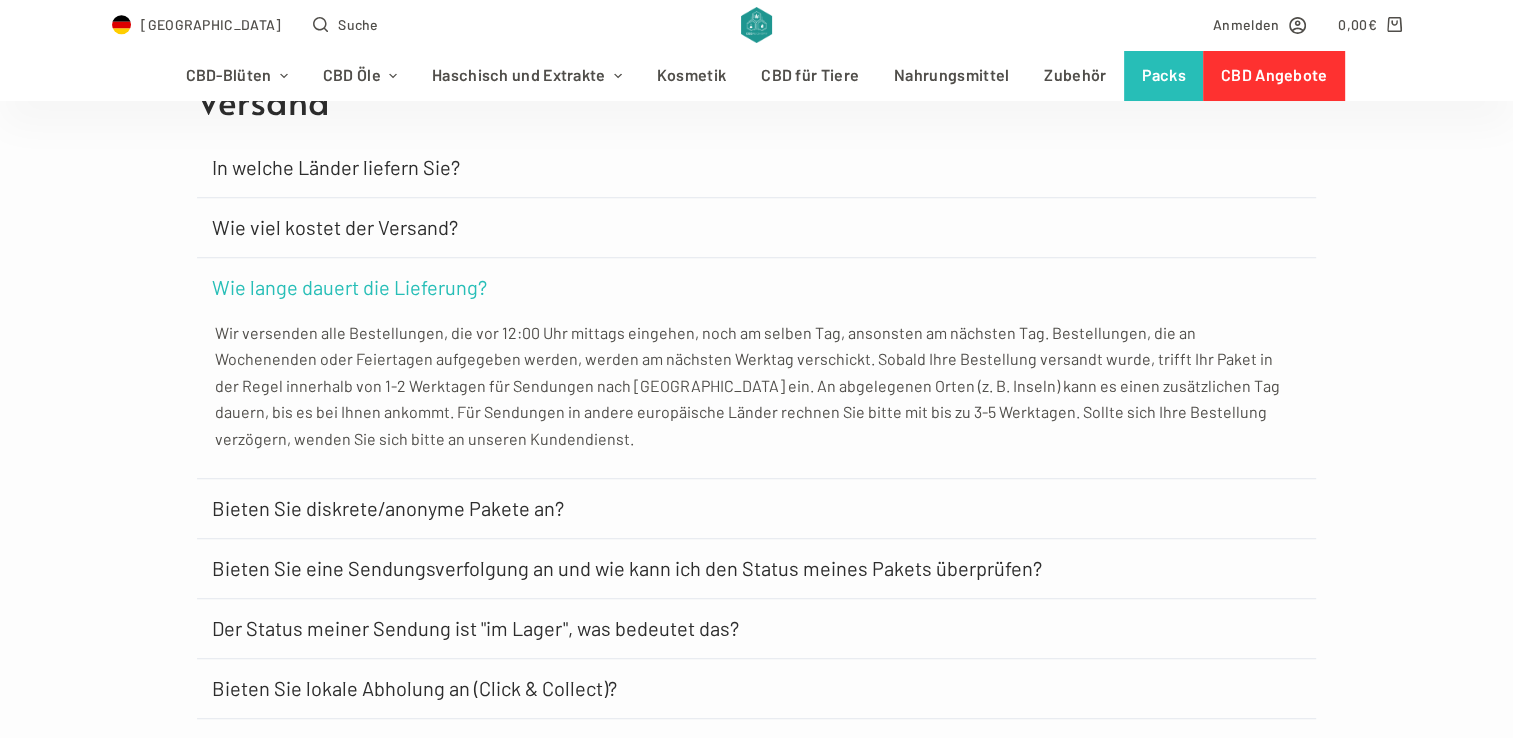 click on "Wie lange dauert die Lieferung?" at bounding box center (756, 287) 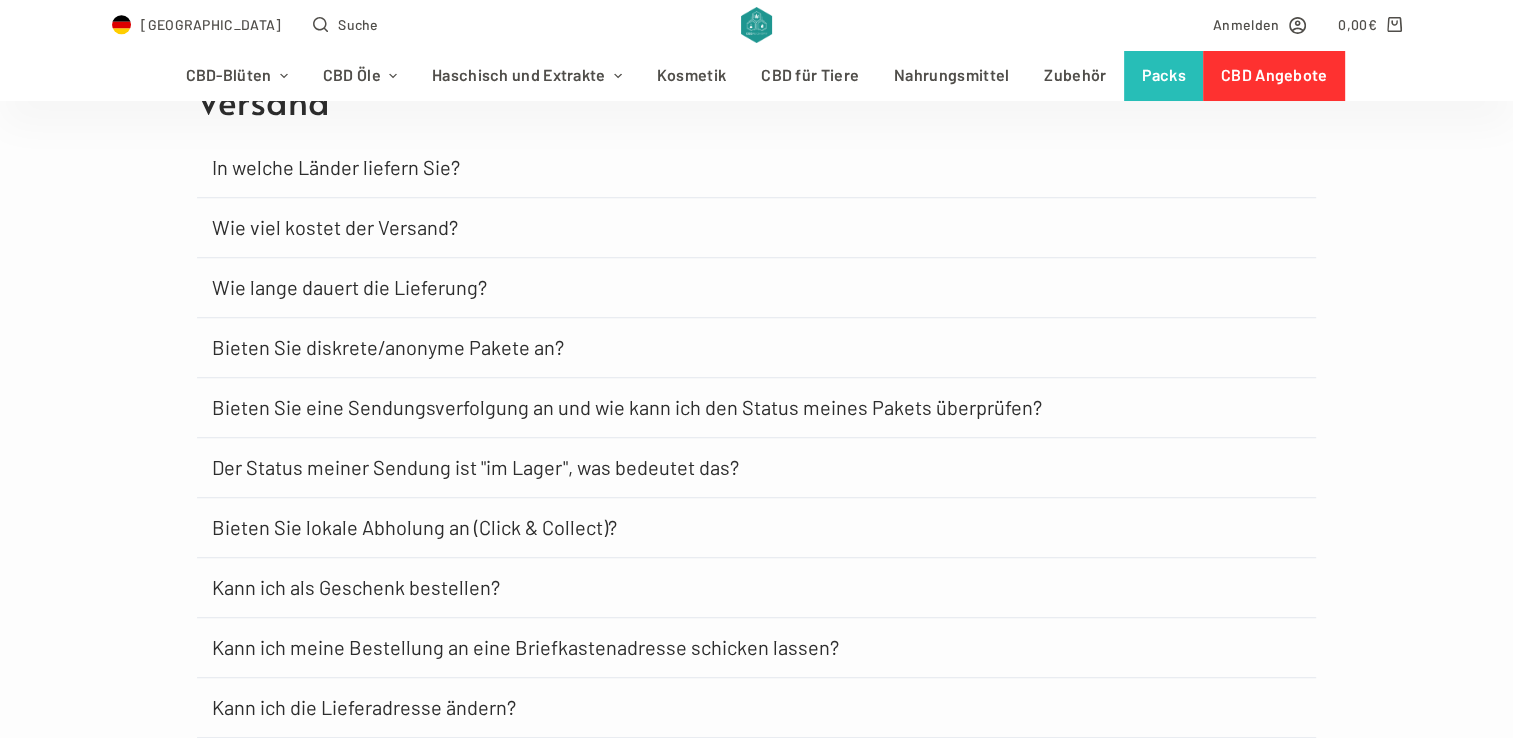 click on "Bieten Sie diskrete/anonyme Pakete an?" at bounding box center [756, 348] 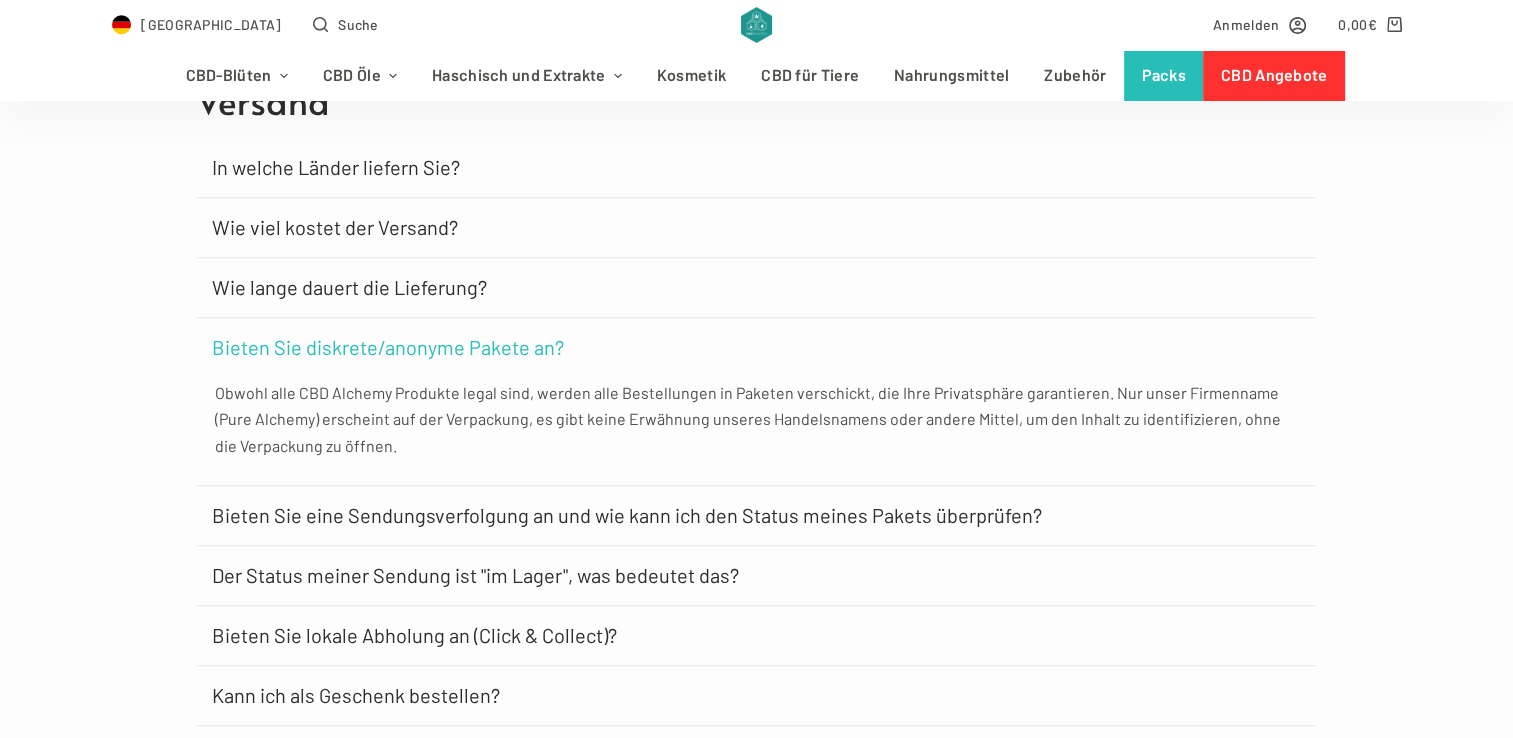 click on "Bieten Sie diskrete/anonyme Pakete an?" at bounding box center (756, 347) 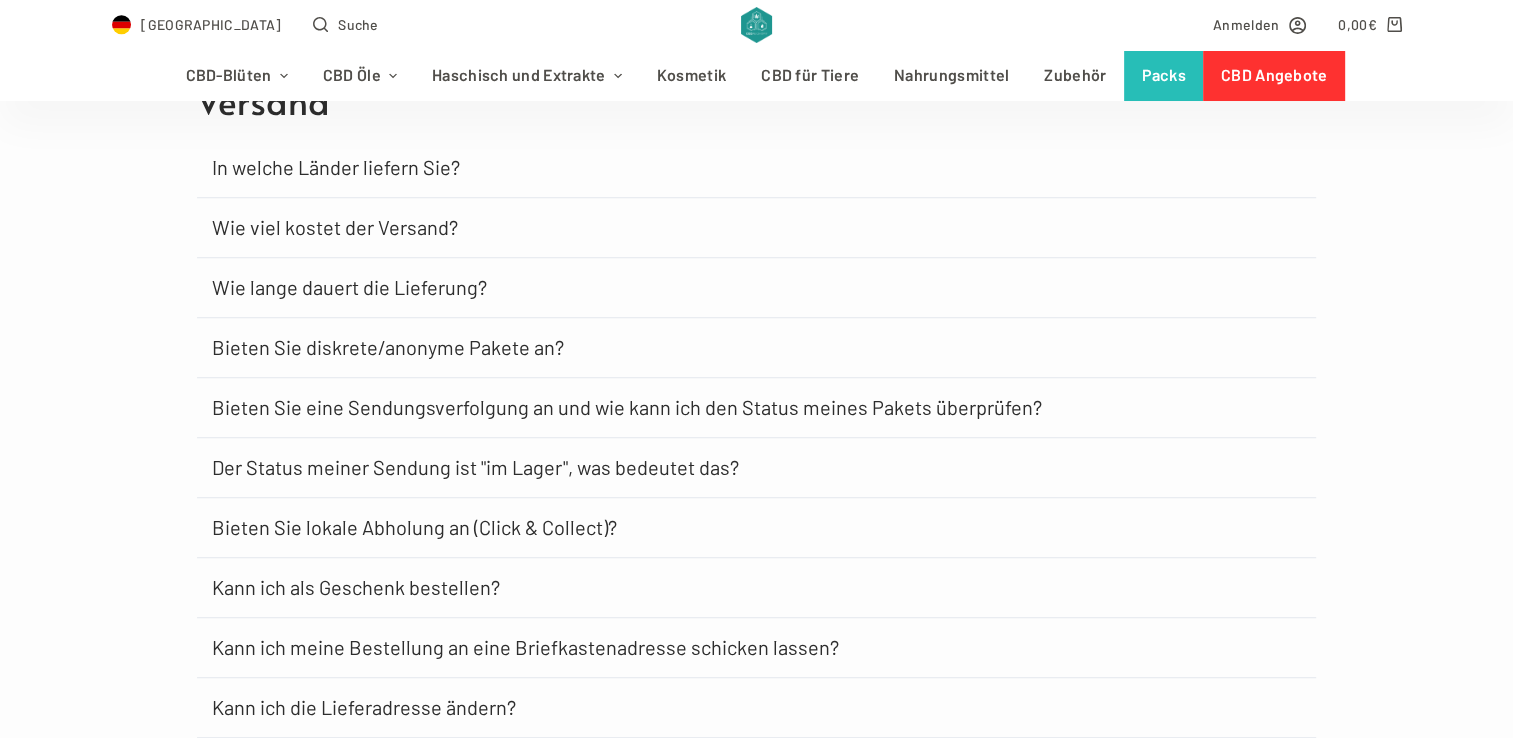 click on "Bieten Sie diskrete/anonyme Pakete an?" at bounding box center [756, 348] 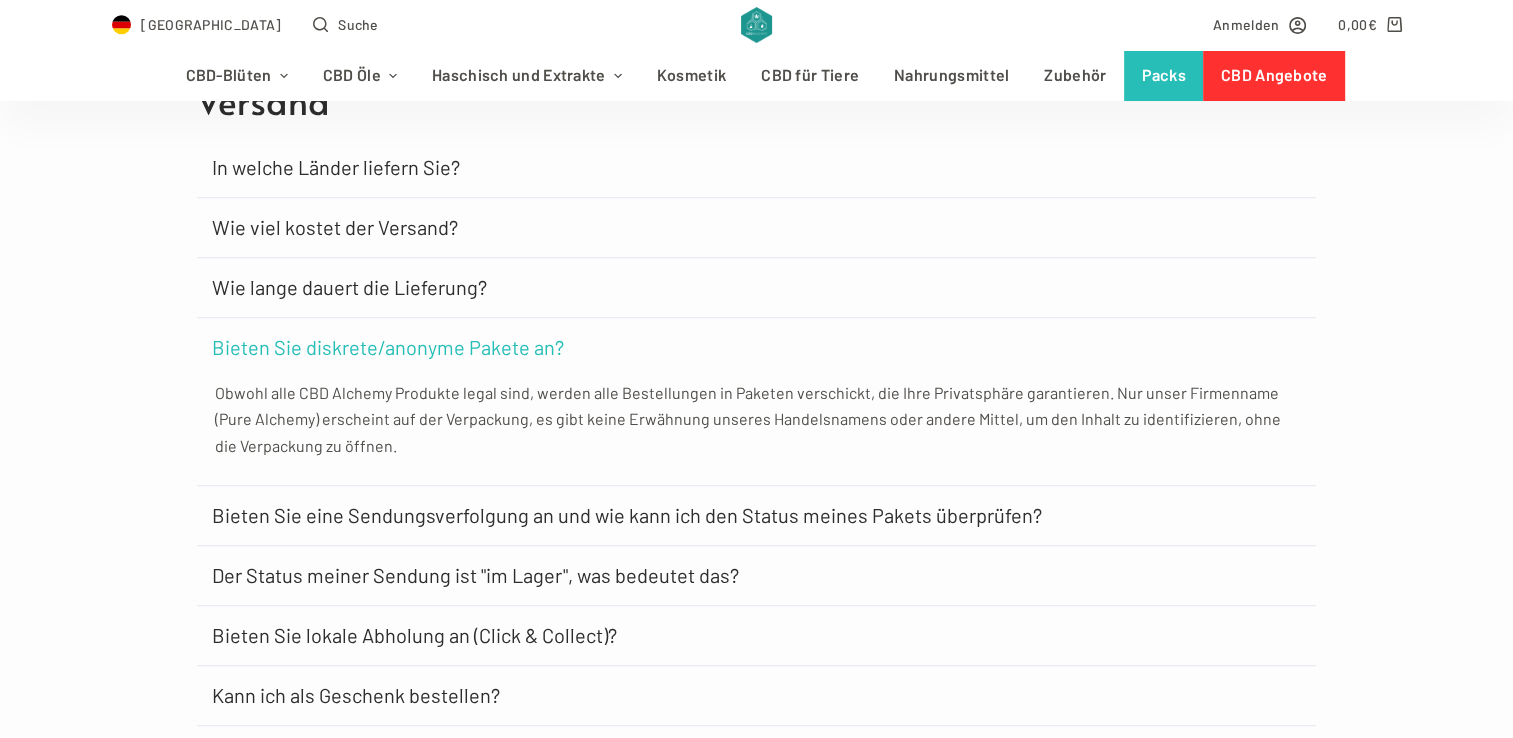 click on "Bieten Sie diskrete/anonyme Pakete an?" at bounding box center [756, 347] 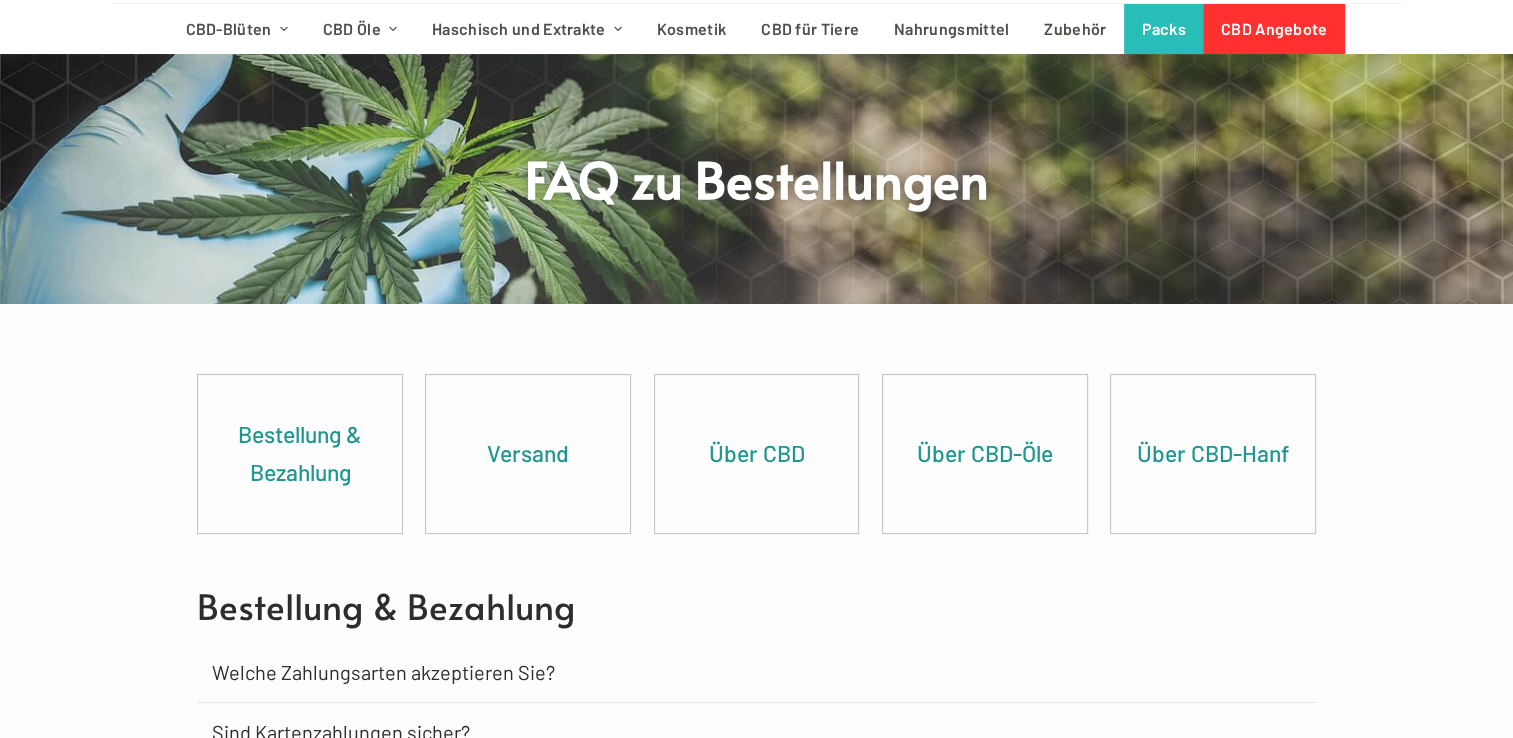 scroll, scrollTop: 0, scrollLeft: 0, axis: both 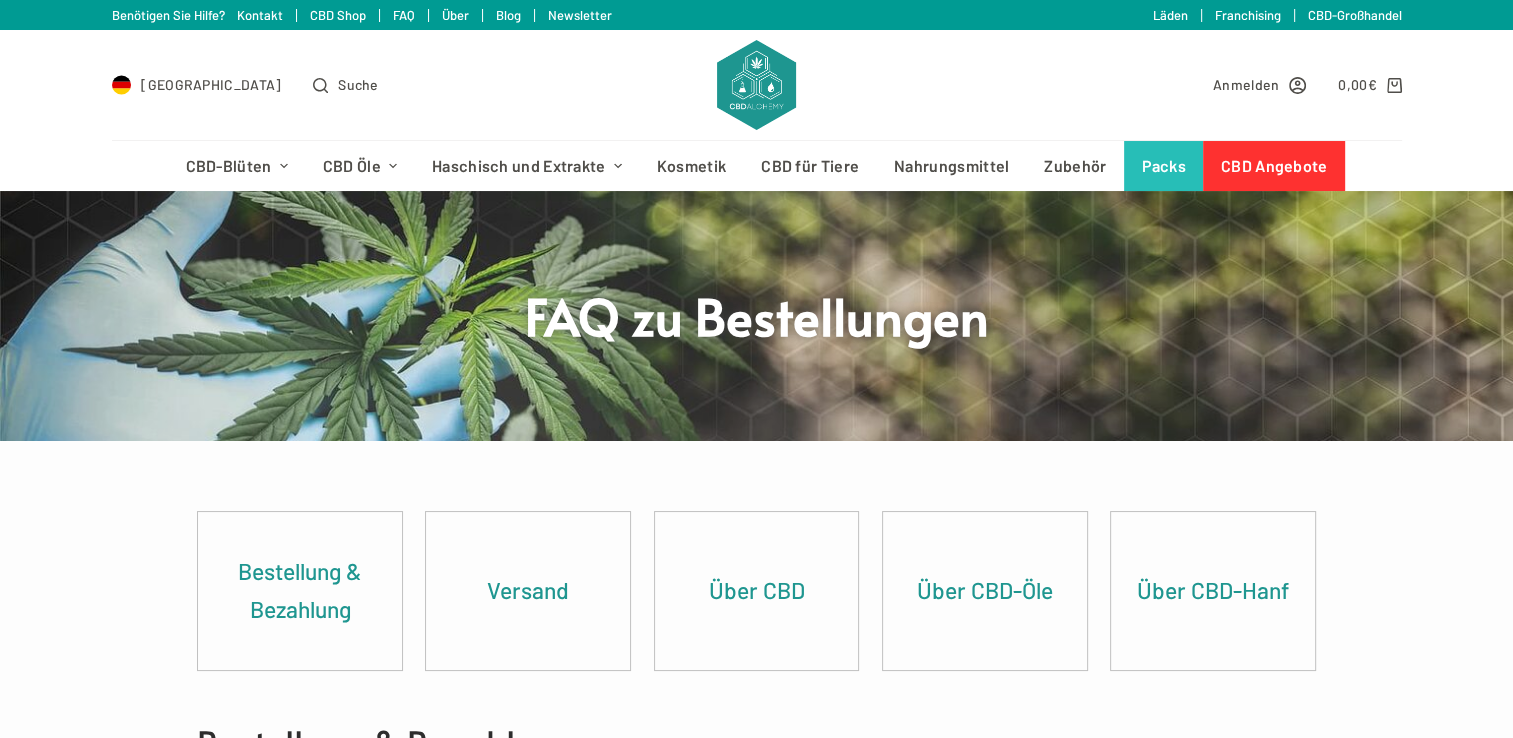 click on "Benötigen Sie Hilfe?    Kontakt
CBD Shop
FAQ
Über
Blog
Newsletter" at bounding box center [504, 15] 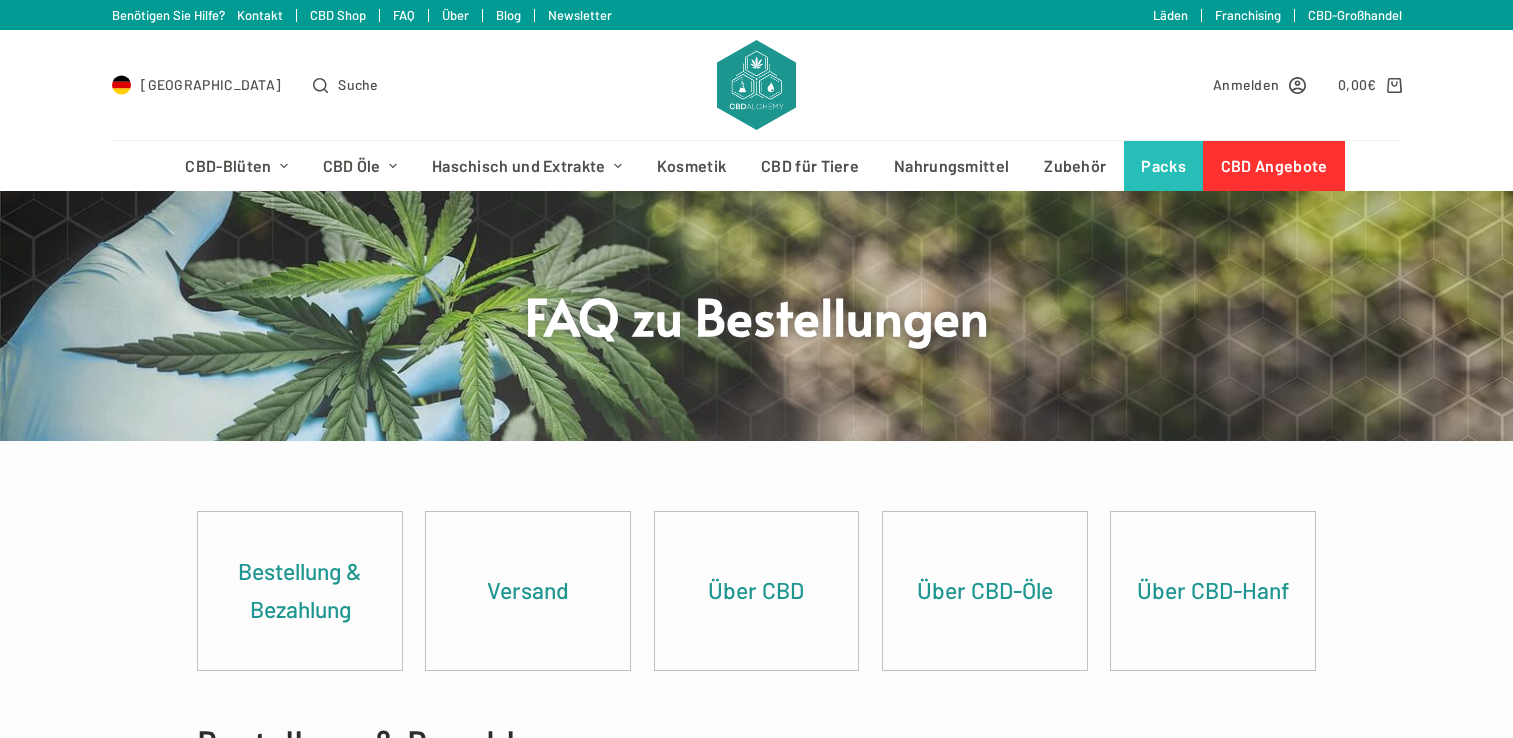 scroll, scrollTop: 0, scrollLeft: 0, axis: both 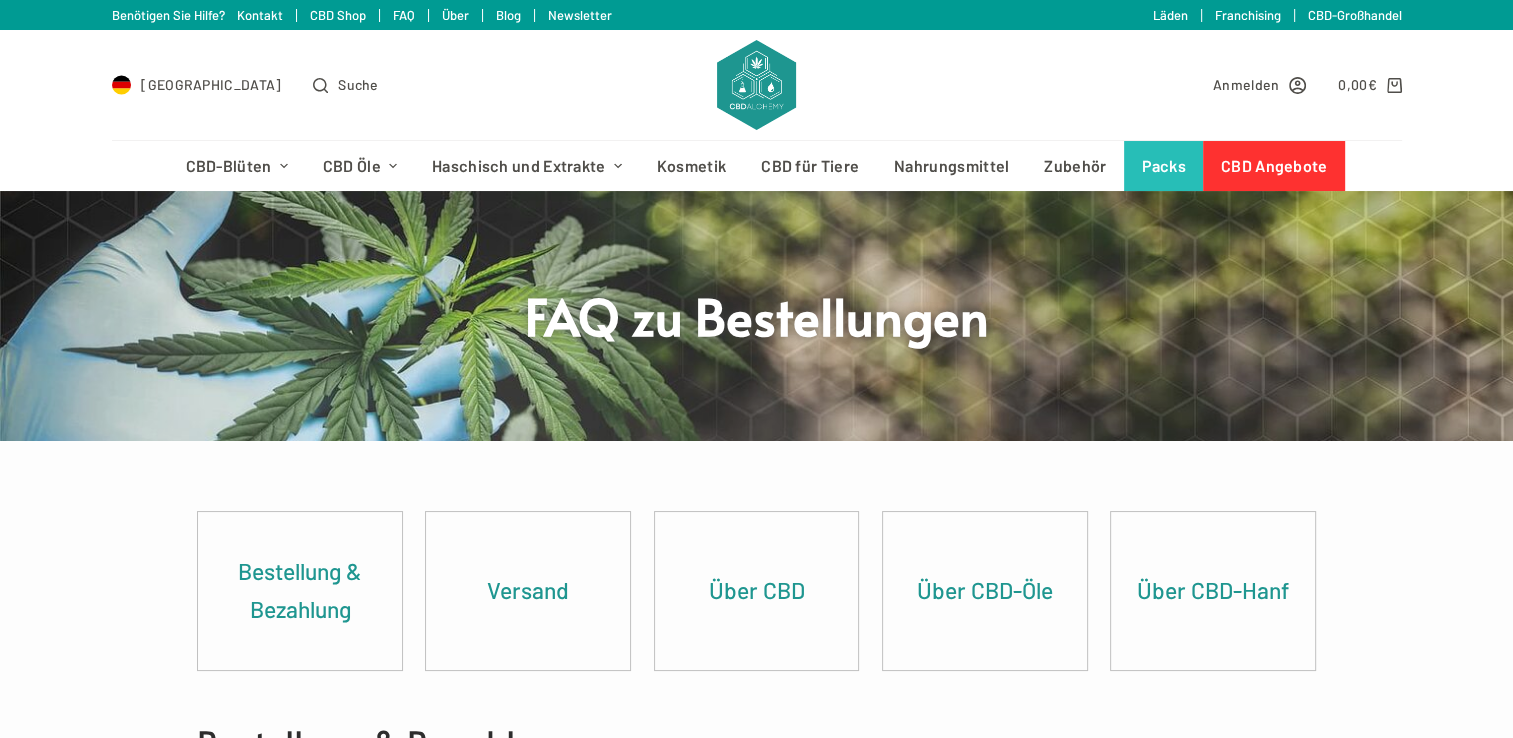 click on "Benötigen Sie Hilfe?    Kontakt
CBD Shop
FAQ
Über
Blog
Newsletter" at bounding box center (504, 15) 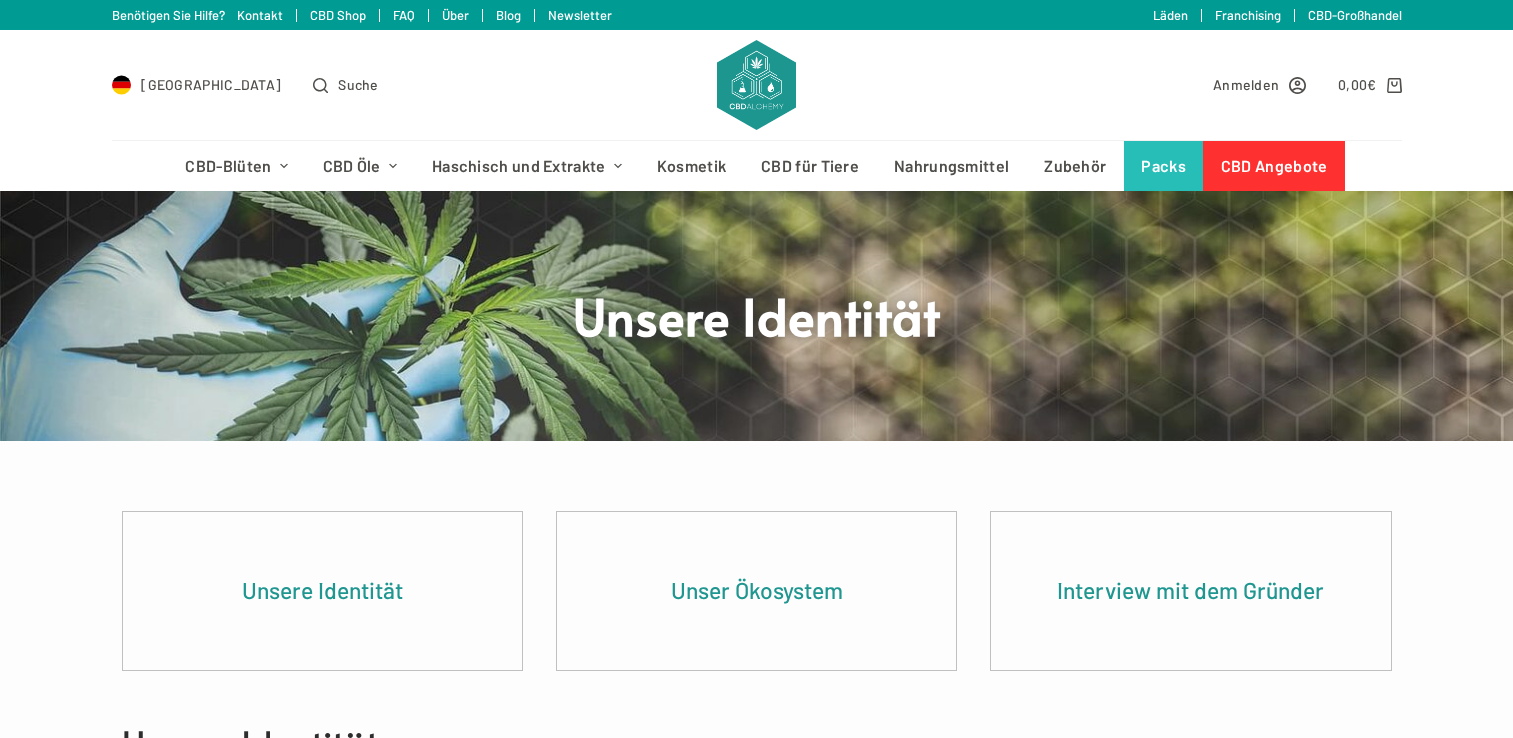 scroll, scrollTop: 0, scrollLeft: 0, axis: both 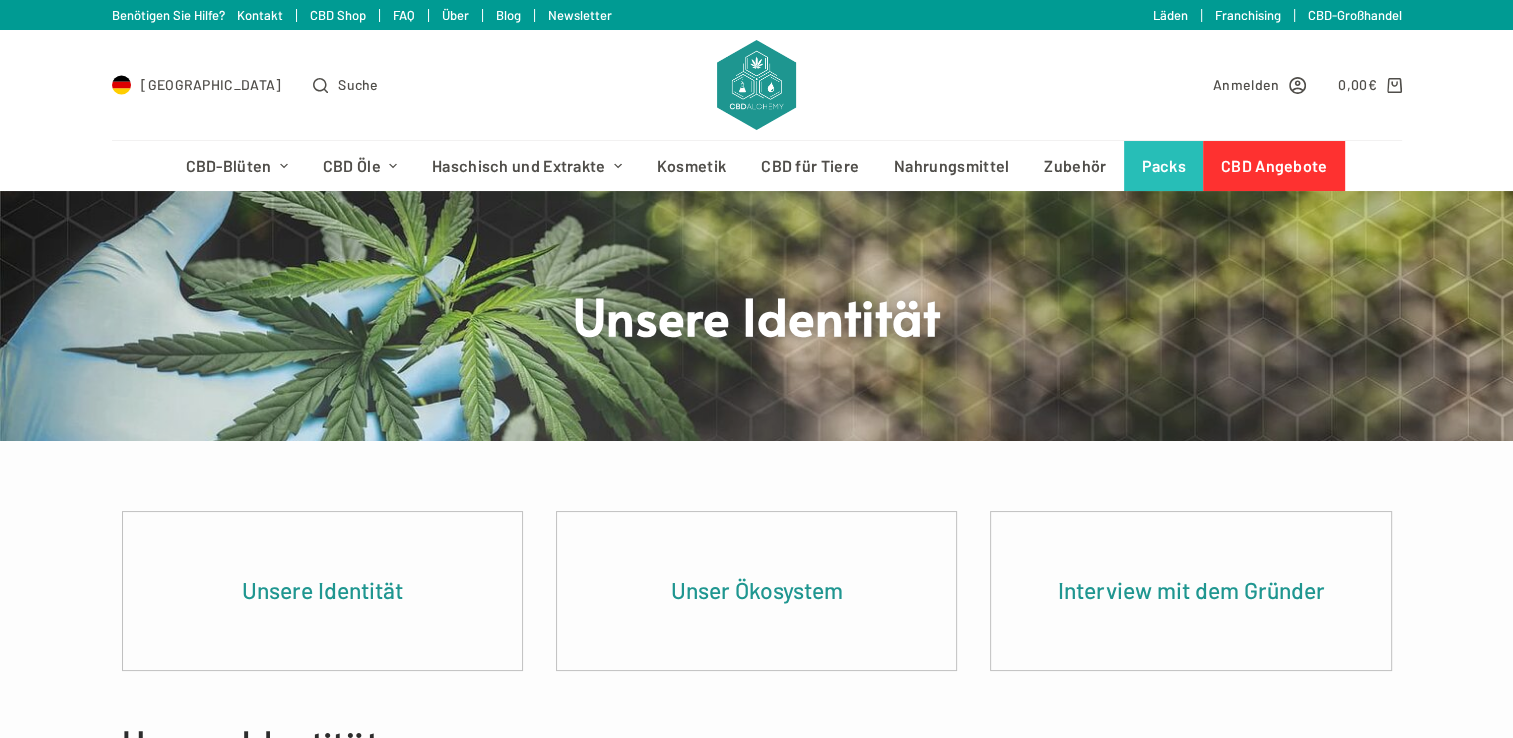 click on "Newsletter" at bounding box center [580, 15] 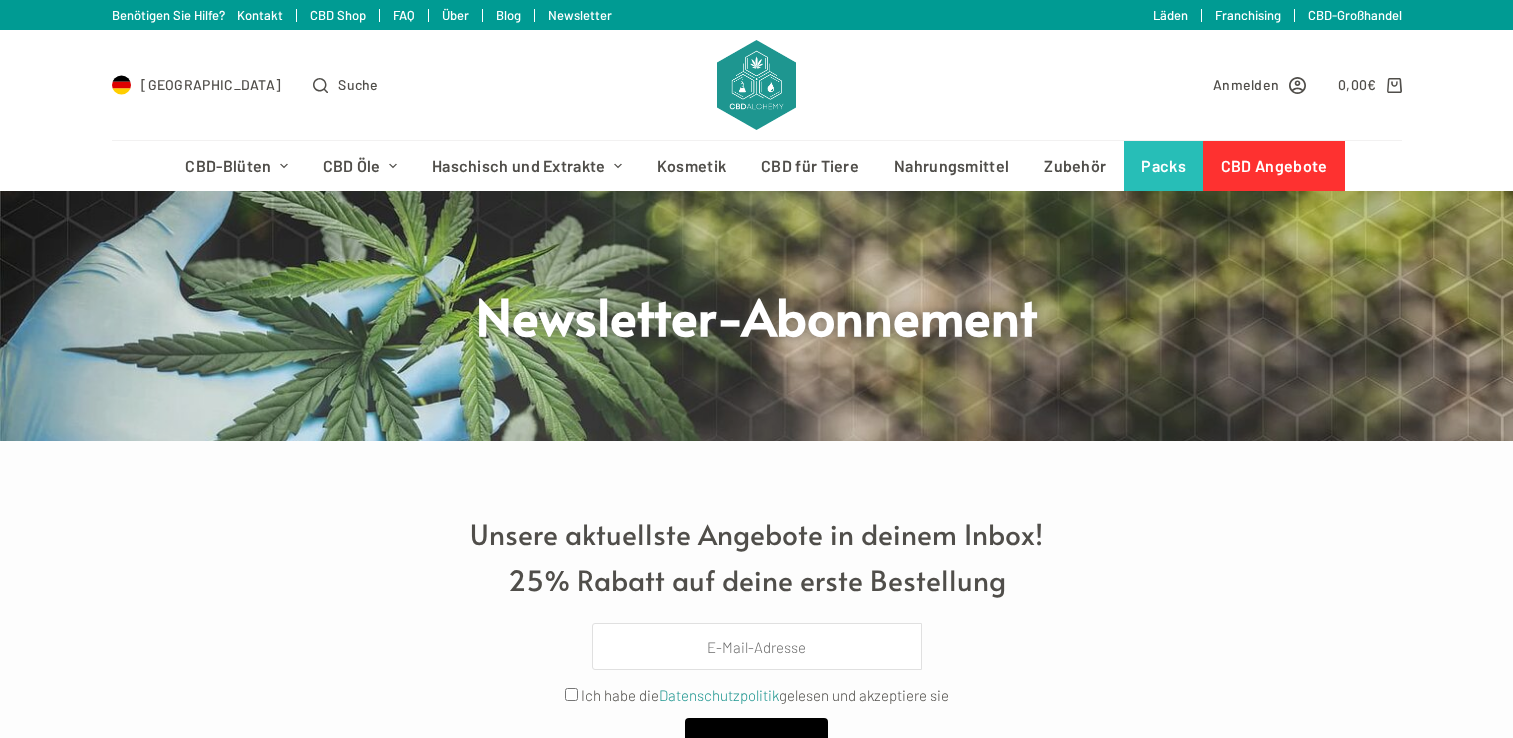 scroll, scrollTop: 0, scrollLeft: 0, axis: both 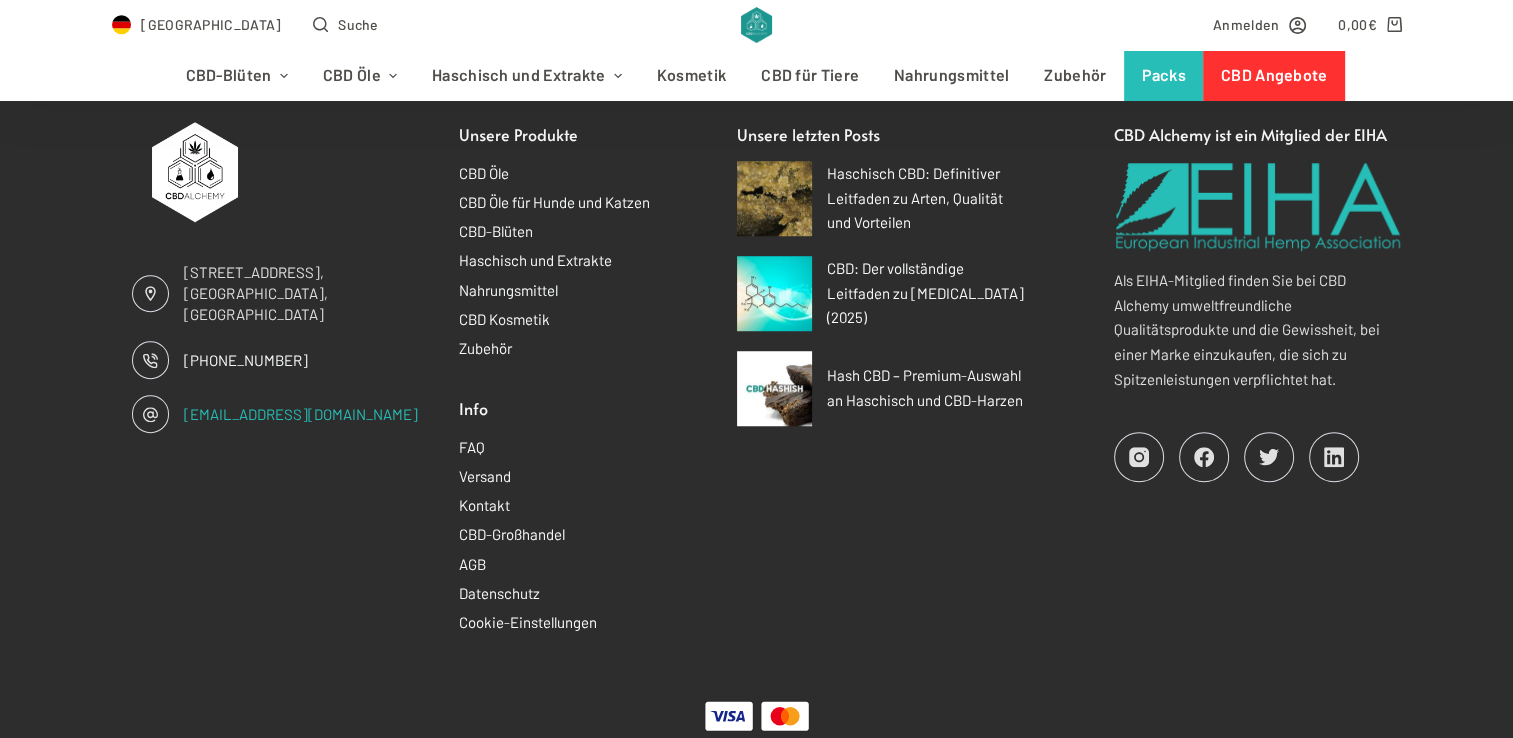 click on "[EMAIL_ADDRESS][DOMAIN_NAME]" at bounding box center (301, 414) 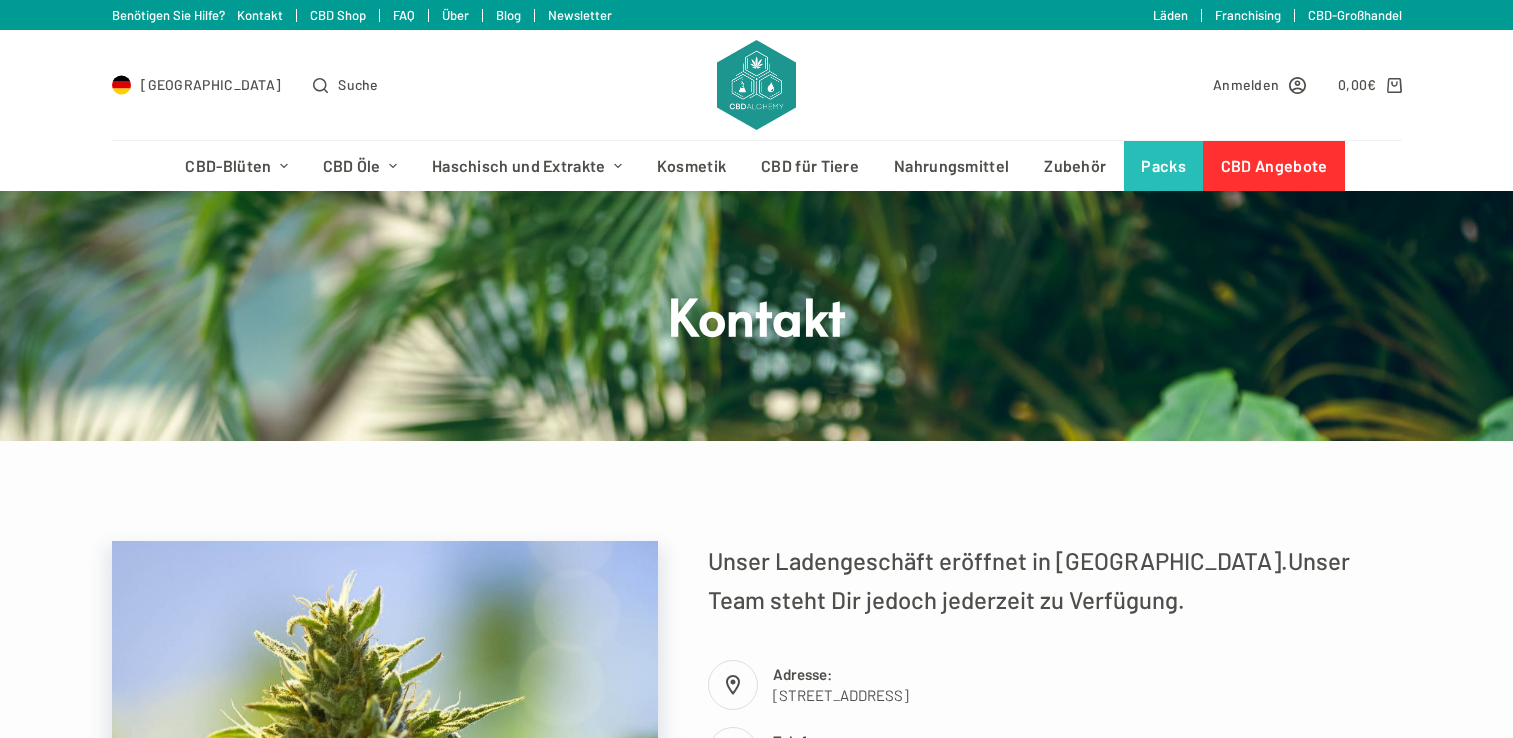 scroll, scrollTop: 0, scrollLeft: 0, axis: both 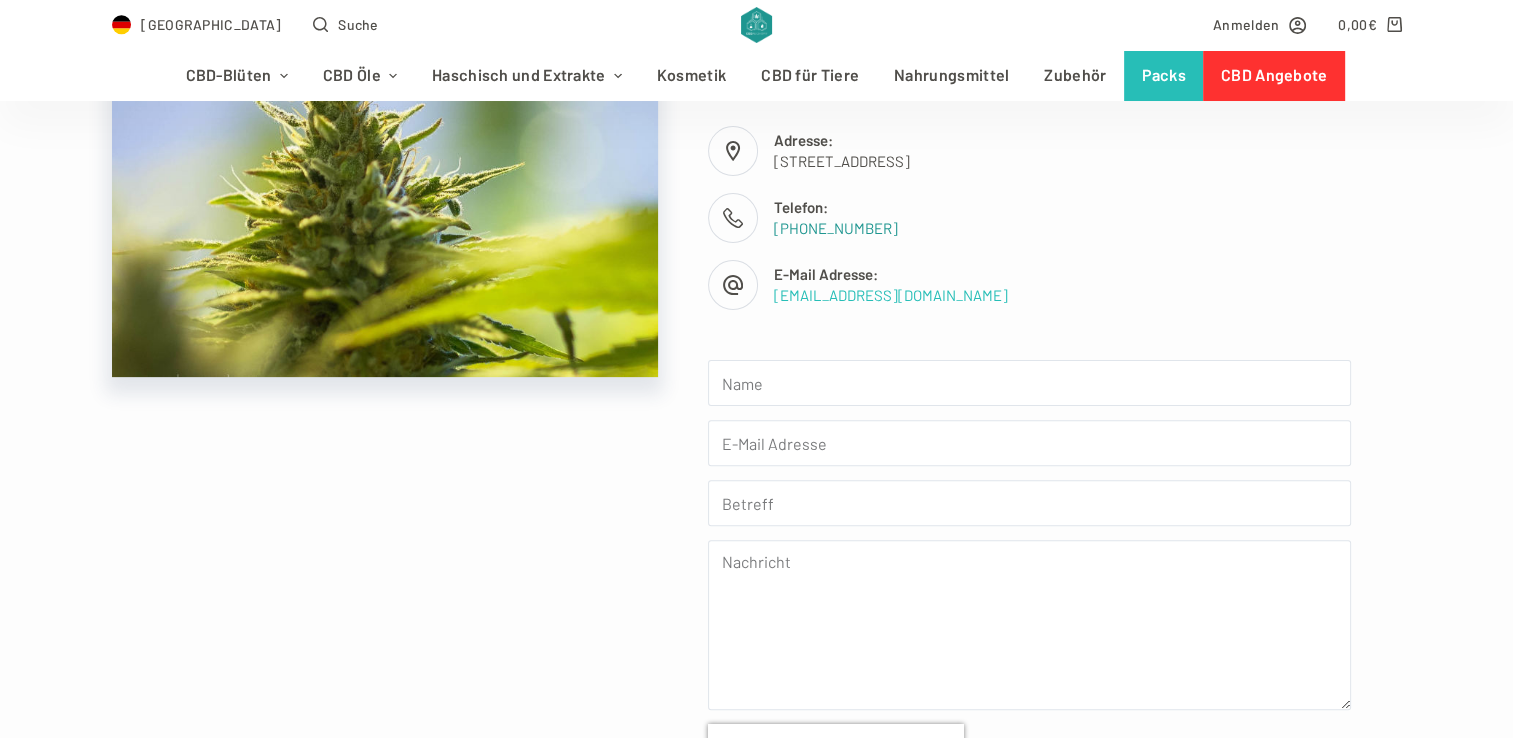 click on "E-Mail Adresse:" at bounding box center [1062, 274] 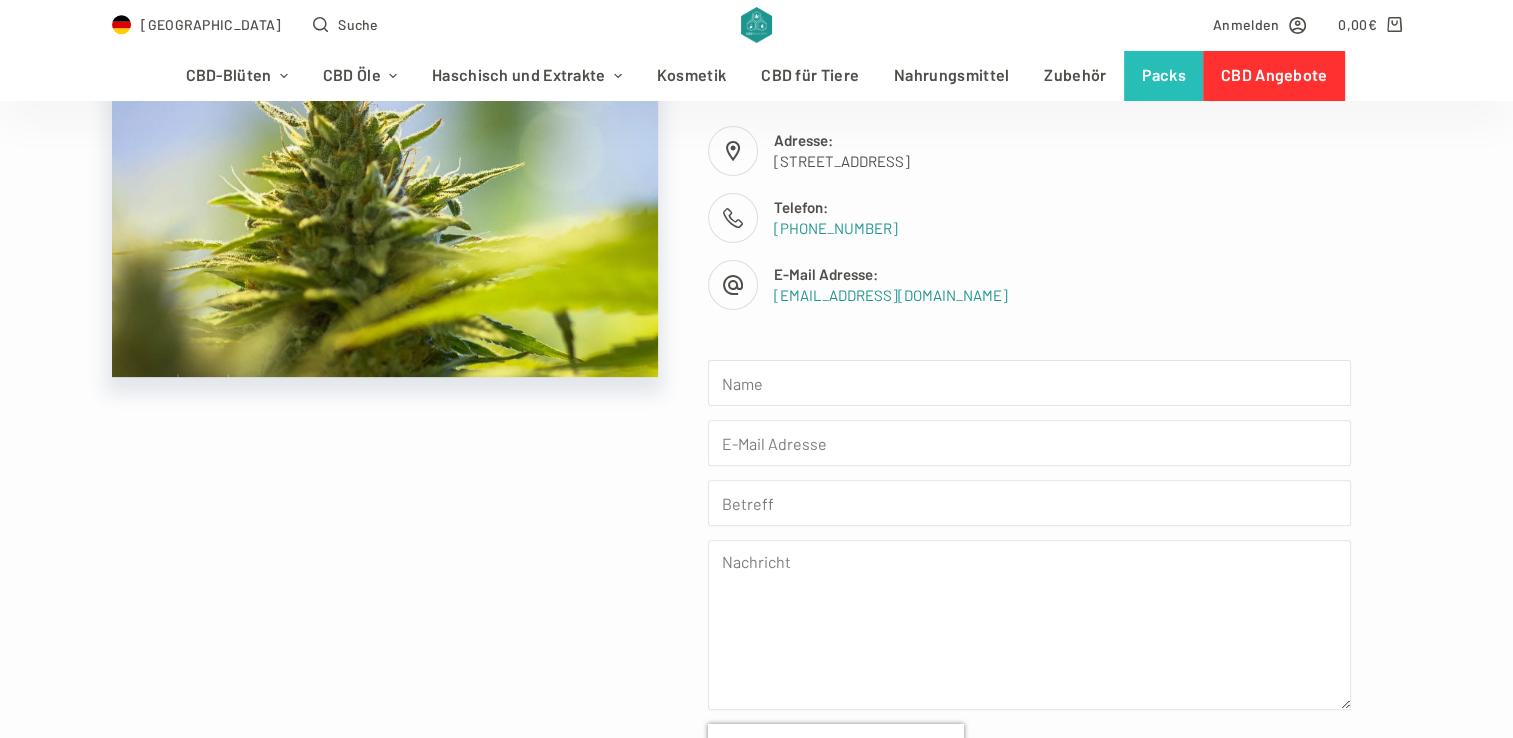 drag, startPoint x: 1504, startPoint y: 290, endPoint x: 1531, endPoint y: 405, distance: 118.12705 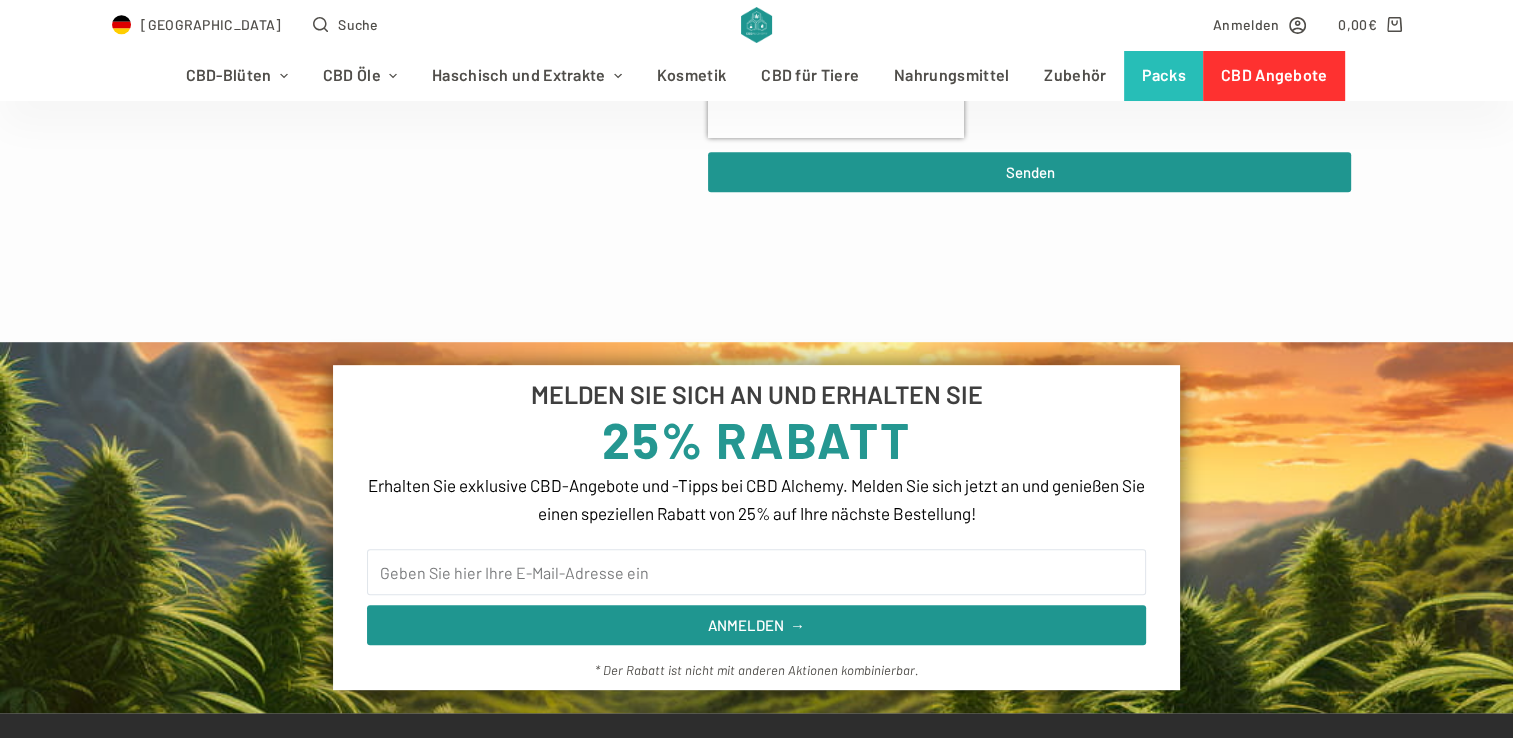 scroll, scrollTop: 0, scrollLeft: 0, axis: both 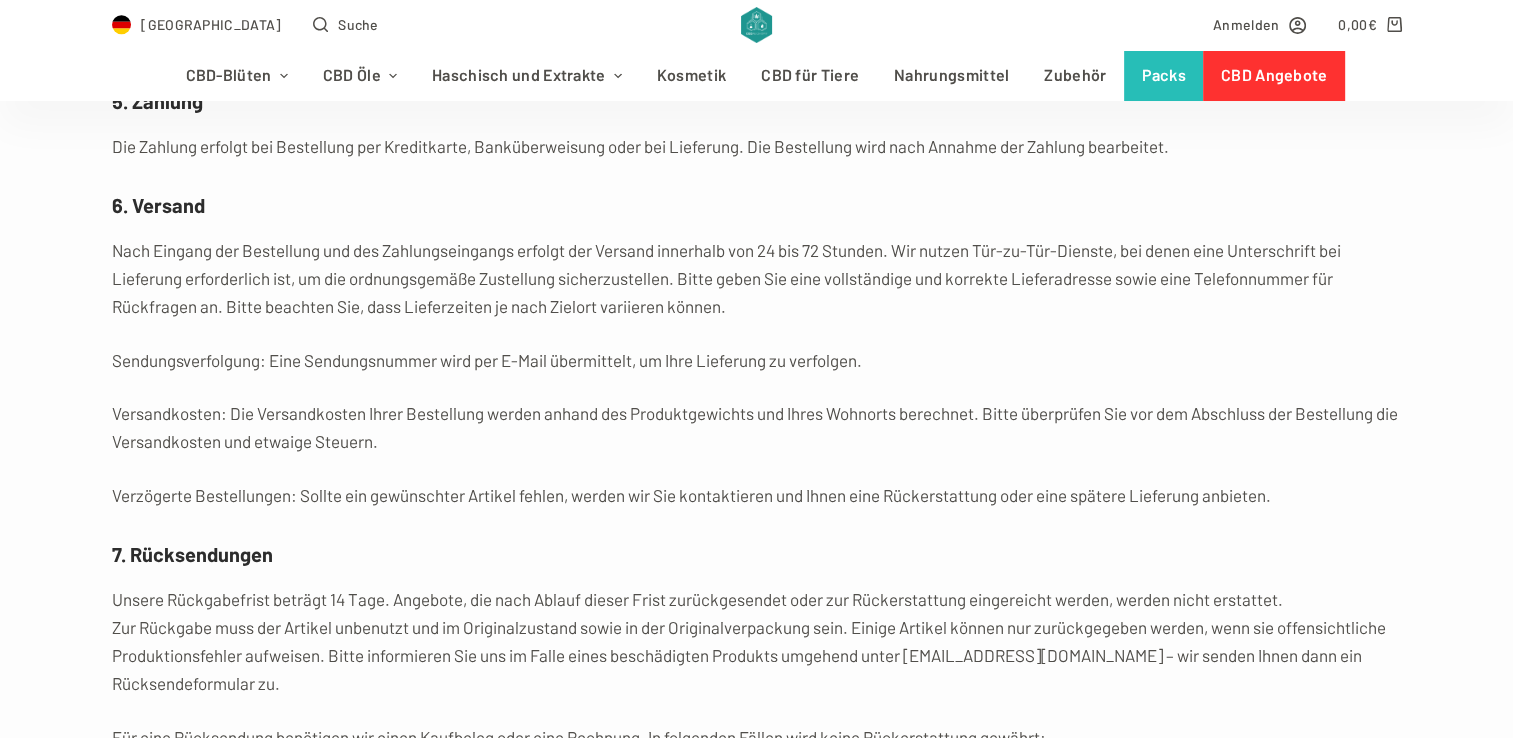 click on "Allgemeine Verkaufsbedingungen
1. Informationen über das Unternehmen
ONE CORPORATION SAS SIREN: 922 430 426
[STREET_ADDRESS] [PHONE_NUMBER] [EMAIL_ADDRESS][DOMAIN_NAME]
2. Annahme der vorliegenden Bedingungen
Der Kunde akzeptiert vorbehaltlos und erkennt an, diese Bedingungen zum Zeitpunkt der Bestellung gelesen zu haben. Sie regeln den Vertrag zwischen ONE CORPORATION SAS und dem Kunden und werden von beiden Parteien vorbehaltlos akzeptiert.
3. Produkte und Preise
Die auf den Produktseiten dargestellten Bilder dienen nur der Veranschaulichung. Auch wenn die Fotos die tatsächlichen Produkte zeigen, können Abweichungen zwischen den Bildern und den gelieferten Produkten keinen Reklamationsgrund darstellen.
4. Bestellung
5. Zahlung
Die Zahlung erfolgt bei Bestellung per Kreditkarte, Banküberweisung oder bei Lieferung. Die Bestellung wird nach Annahme der Zahlung bearbeitet.
6. Versand" at bounding box center (756, 296) 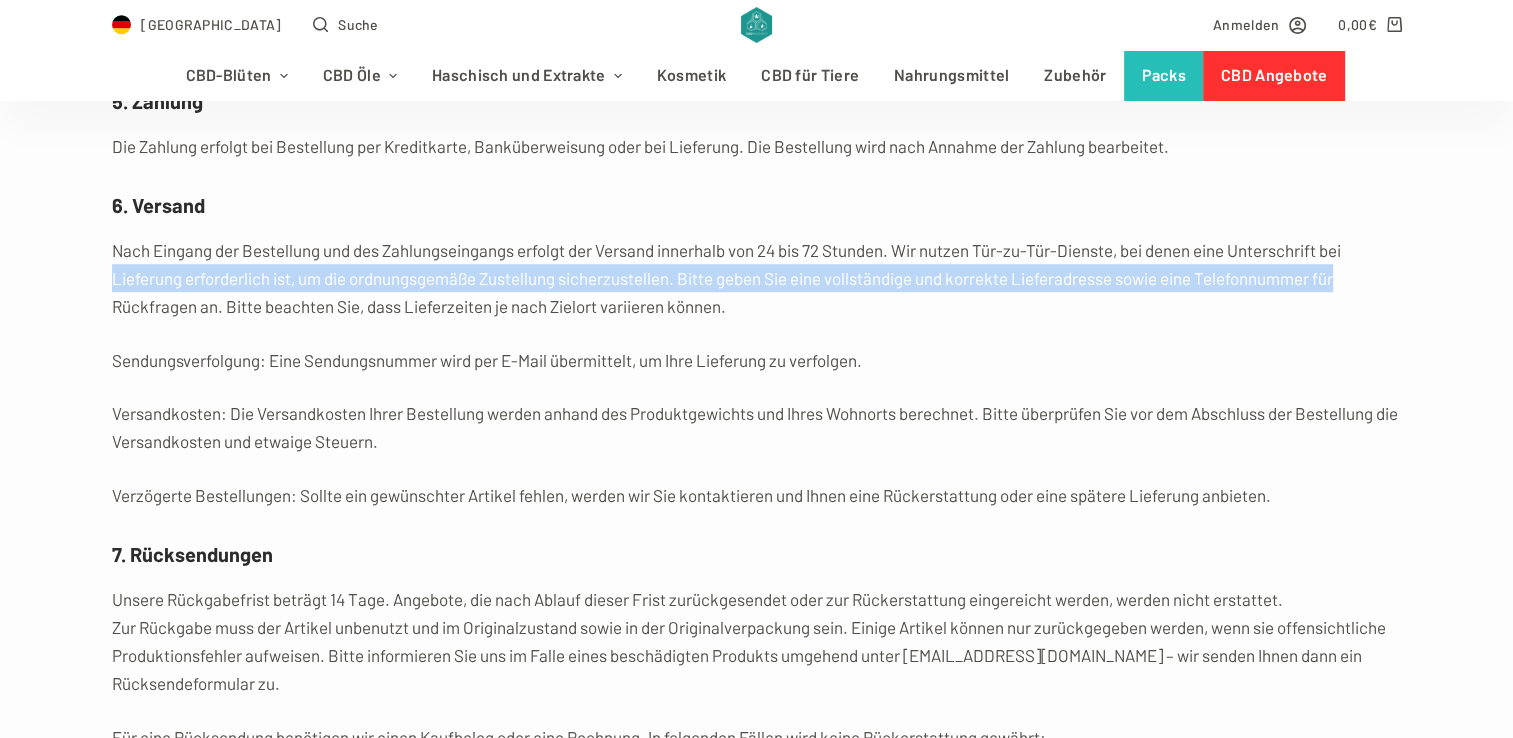 drag, startPoint x: 1476, startPoint y: 262, endPoint x: 1452, endPoint y: 235, distance: 36.124783 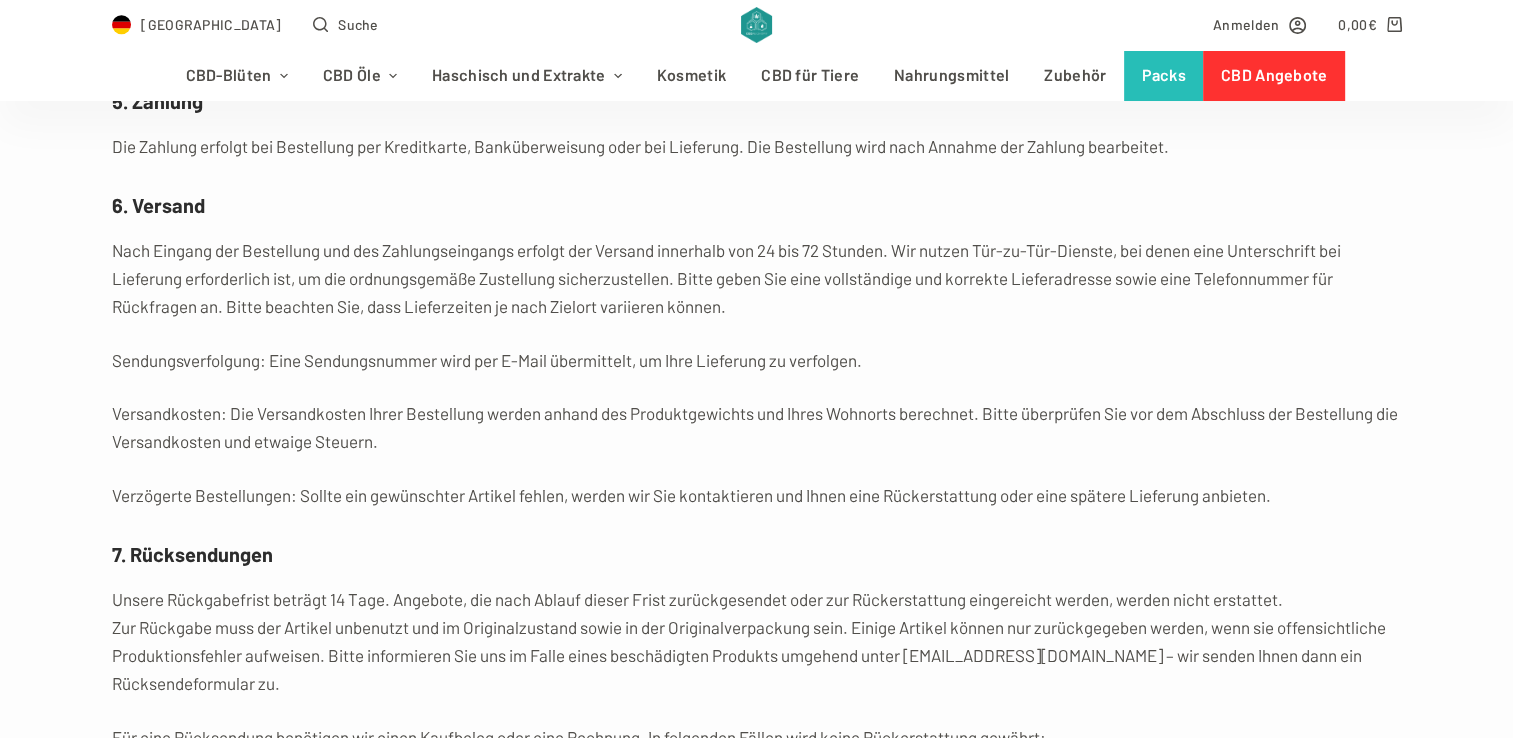 drag, startPoint x: 1452, startPoint y: 235, endPoint x: 1144, endPoint y: 301, distance: 314.99207 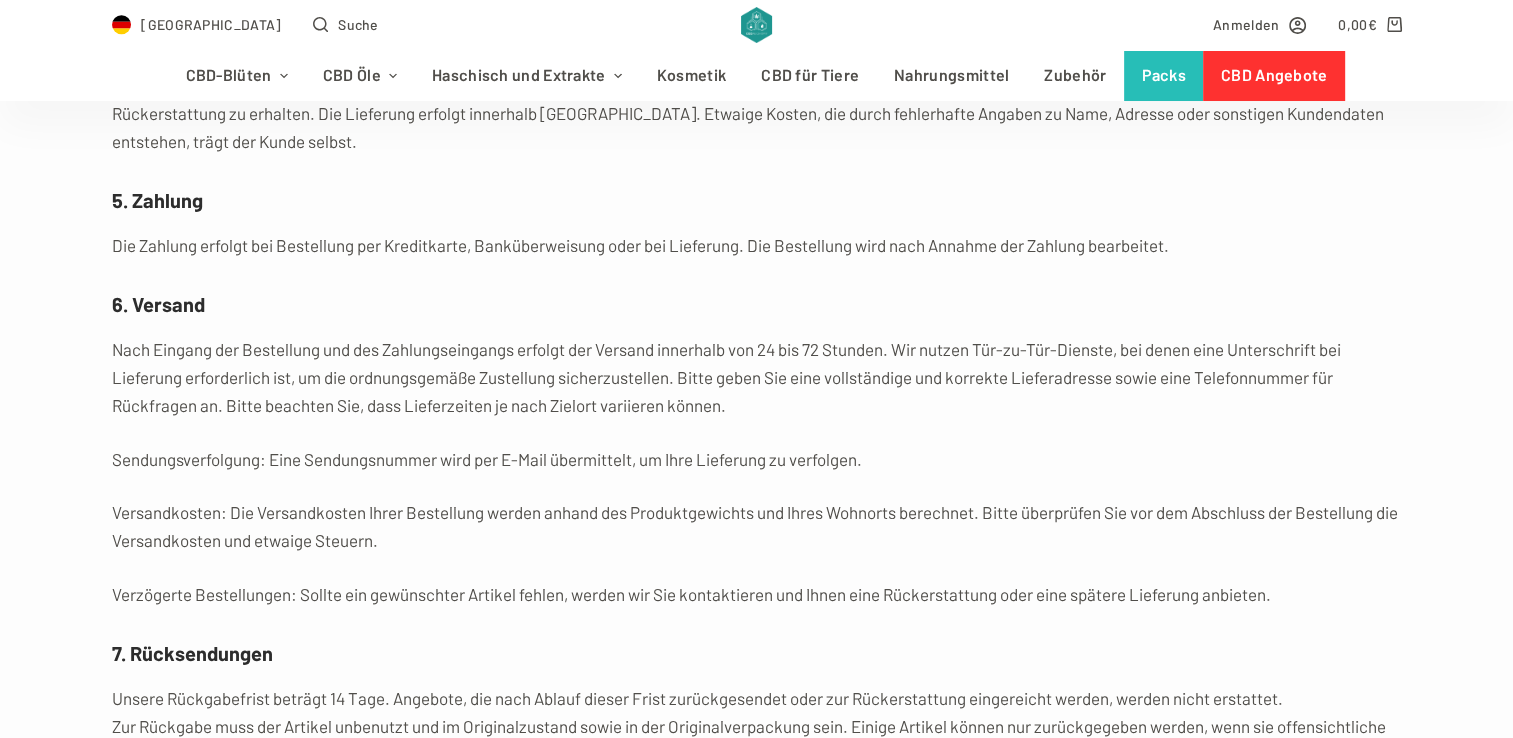 scroll, scrollTop: 0, scrollLeft: 0, axis: both 